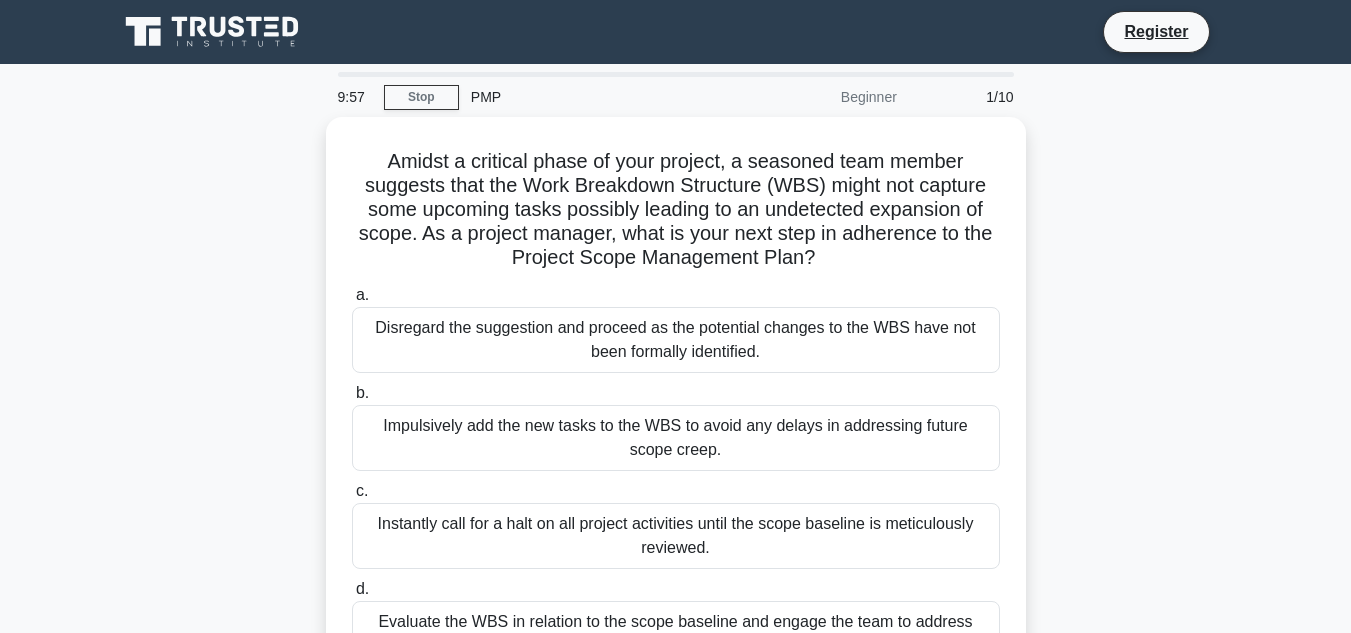 scroll, scrollTop: 0, scrollLeft: 0, axis: both 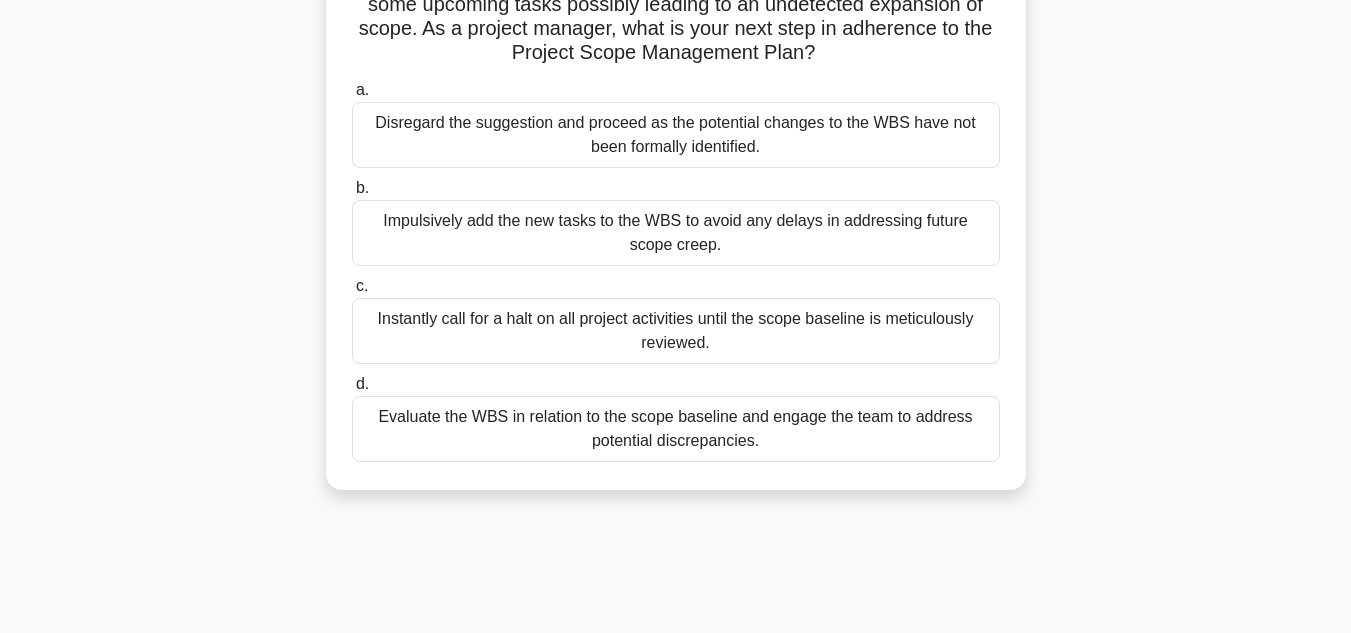 click on "Evaluate the WBS in relation to the scope baseline and engage the team to address potential discrepancies." at bounding box center (676, 429) 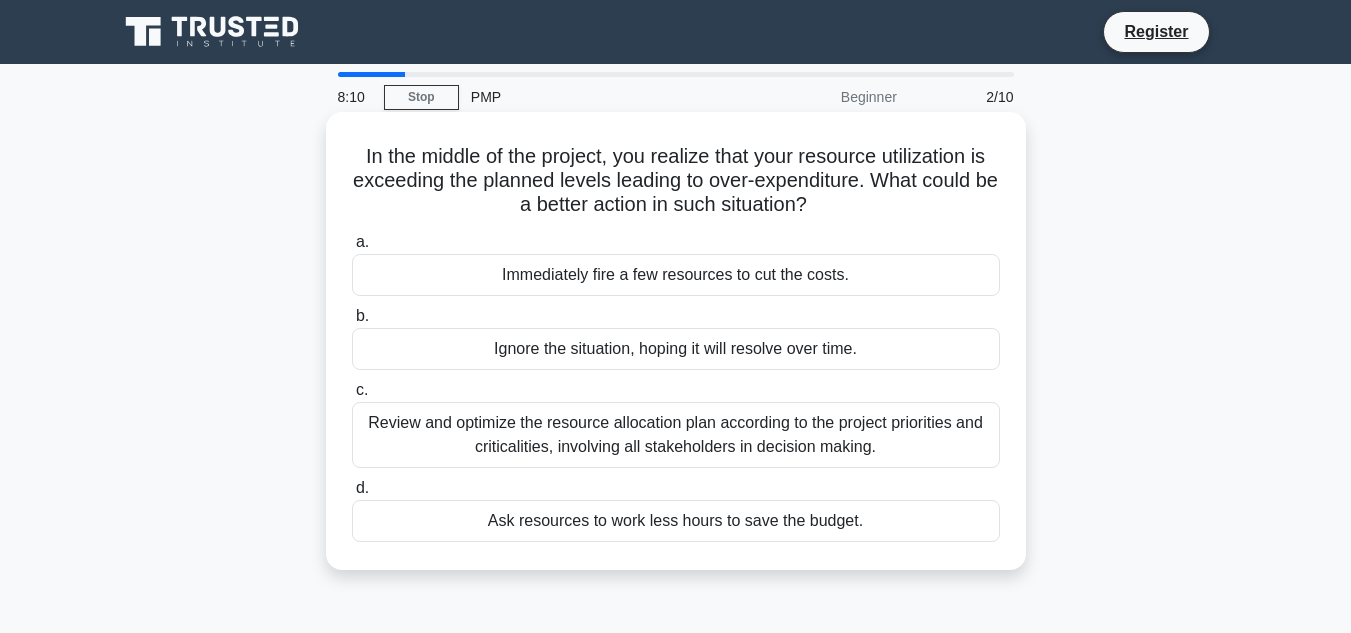 scroll, scrollTop: 100, scrollLeft: 0, axis: vertical 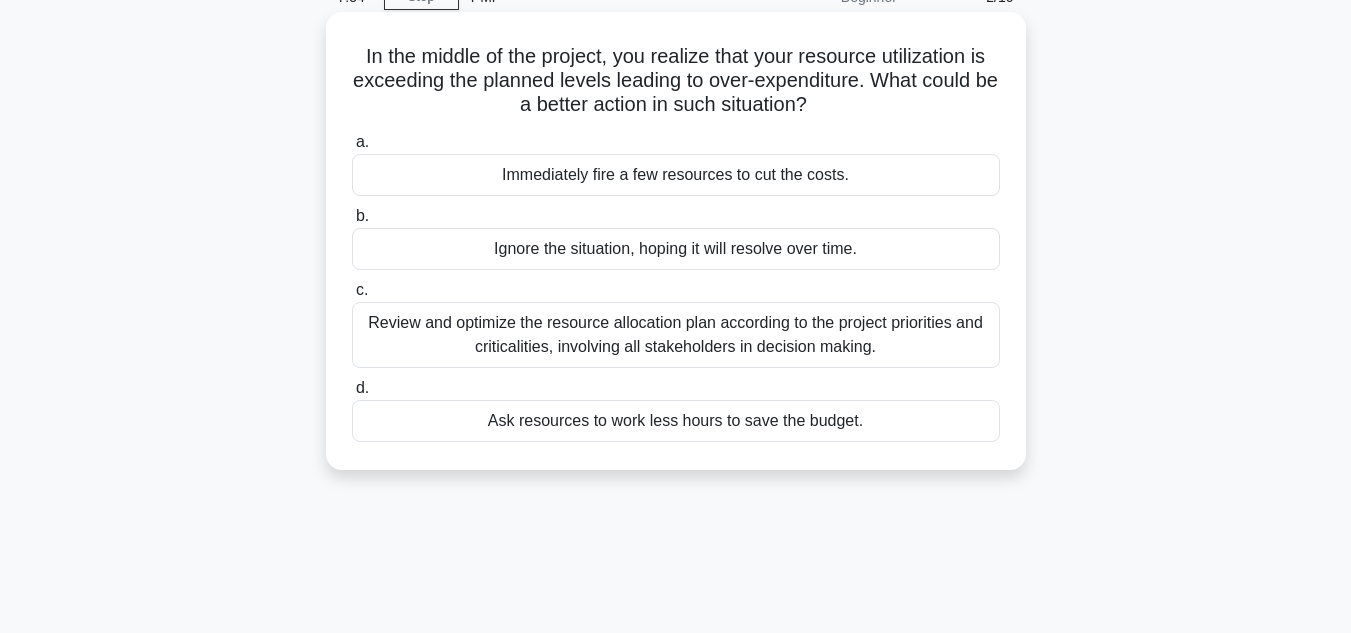 click on "Review and optimize the resource allocation plan according to the project priorities and criticalities, involving all stakeholders in decision making." at bounding box center [676, 335] 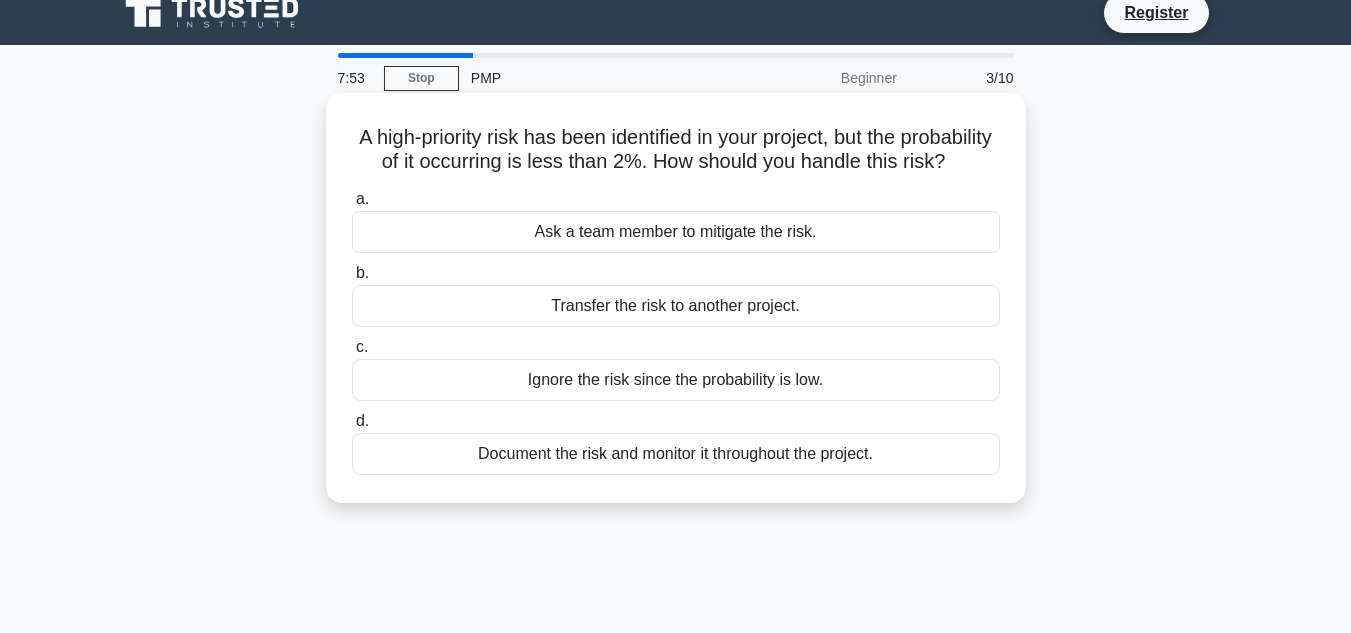 scroll, scrollTop: 0, scrollLeft: 0, axis: both 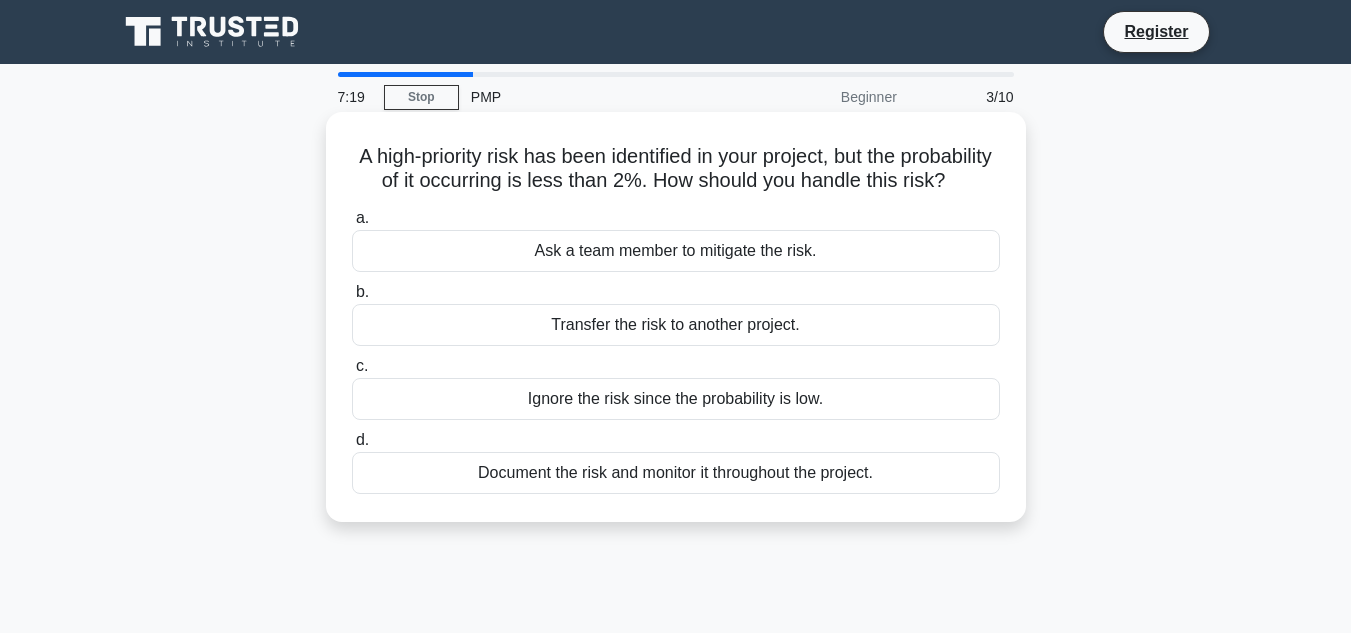 click on "Ask a team member to mitigate the risk." at bounding box center [676, 251] 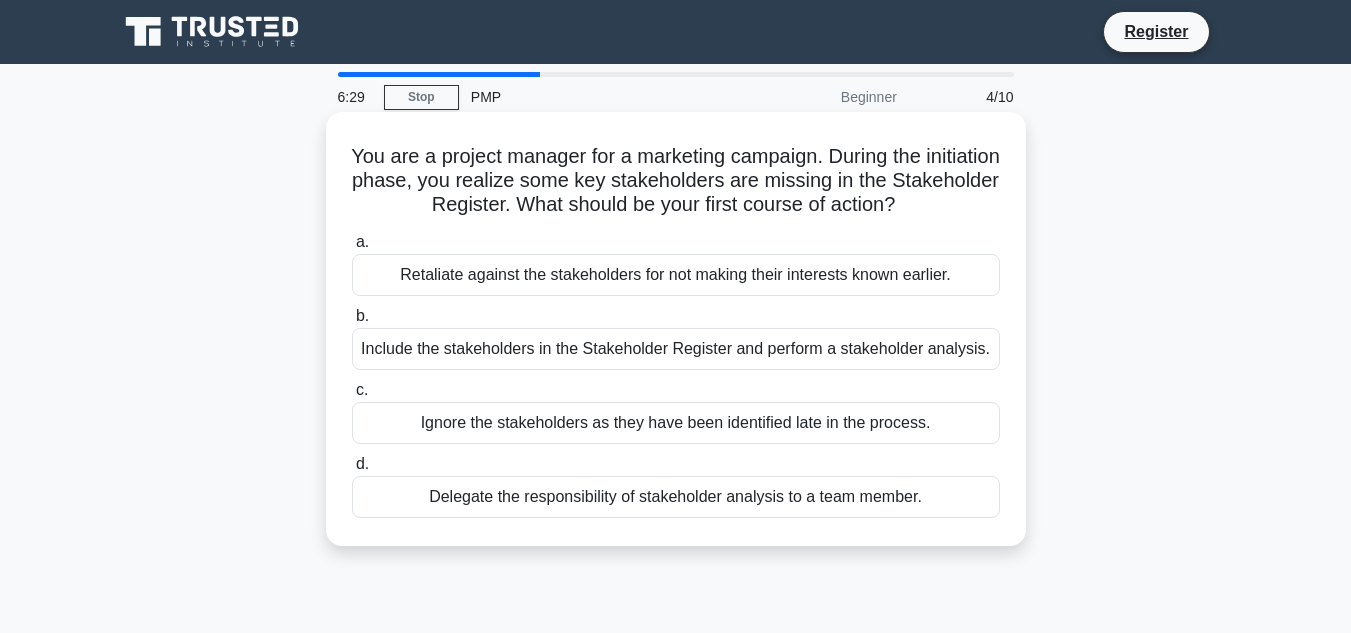 click on "Include the stakeholders in the Stakeholder Register and perform a stakeholder analysis." at bounding box center [676, 349] 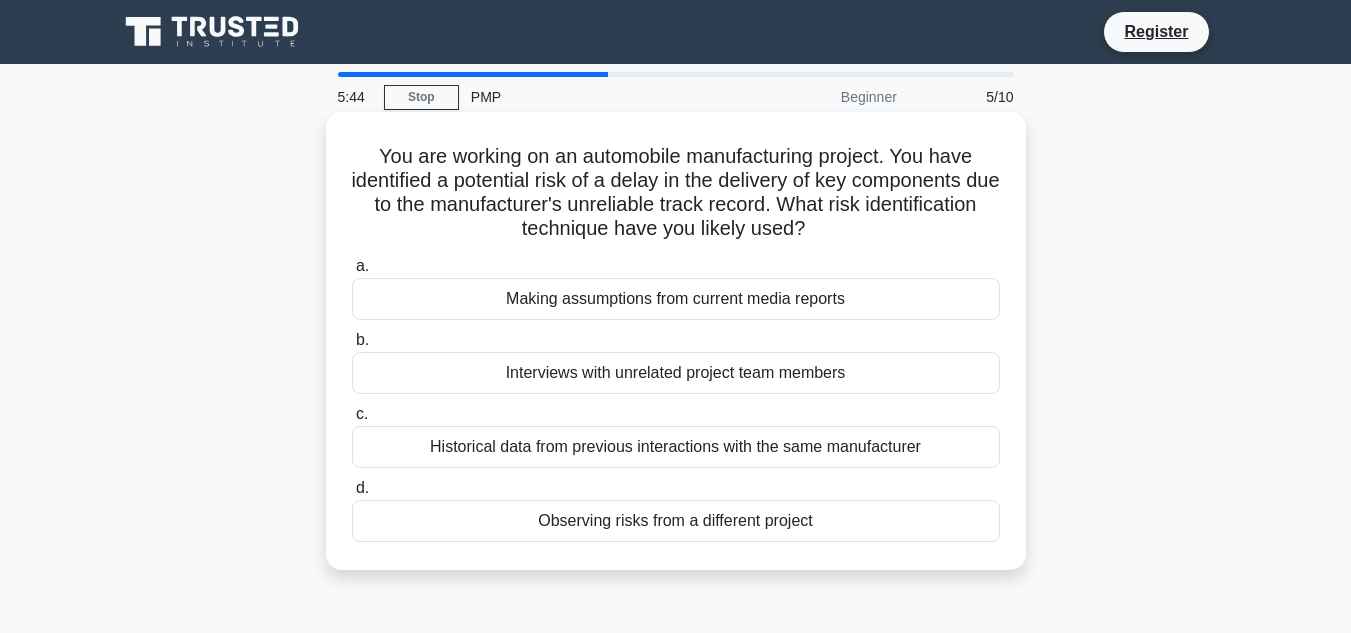 click on "Historical data from previous interactions with the same manufacturer" at bounding box center (676, 447) 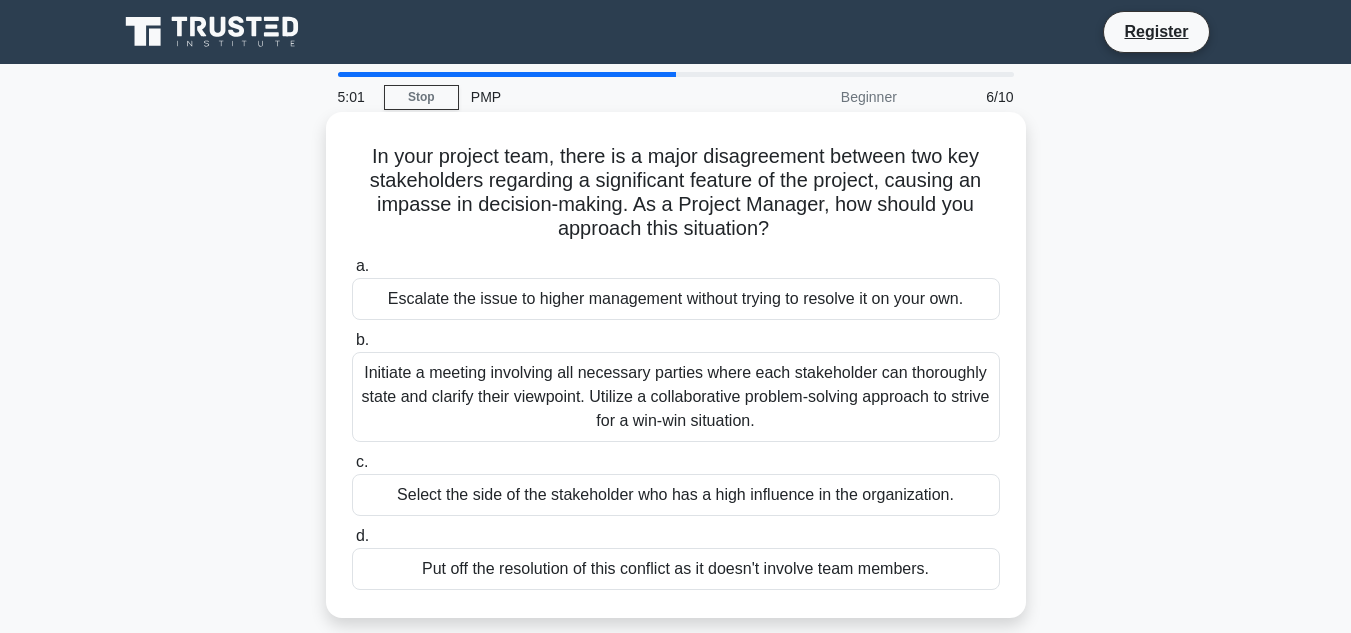 scroll, scrollTop: 100, scrollLeft: 0, axis: vertical 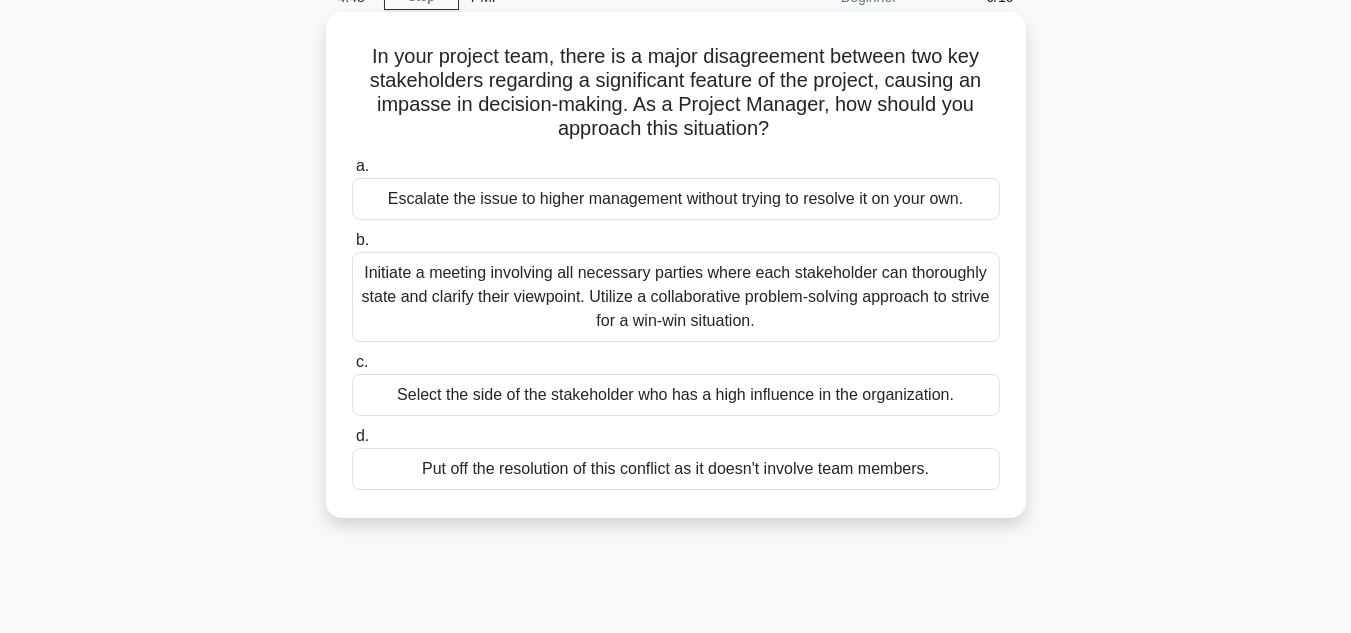 click on "Initiate a meeting involving all necessary parties where each stakeholder can thoroughly state and clarify their viewpoint. Utilize a collaborative problem-solving approach to strive for a win-win situation." at bounding box center [676, 297] 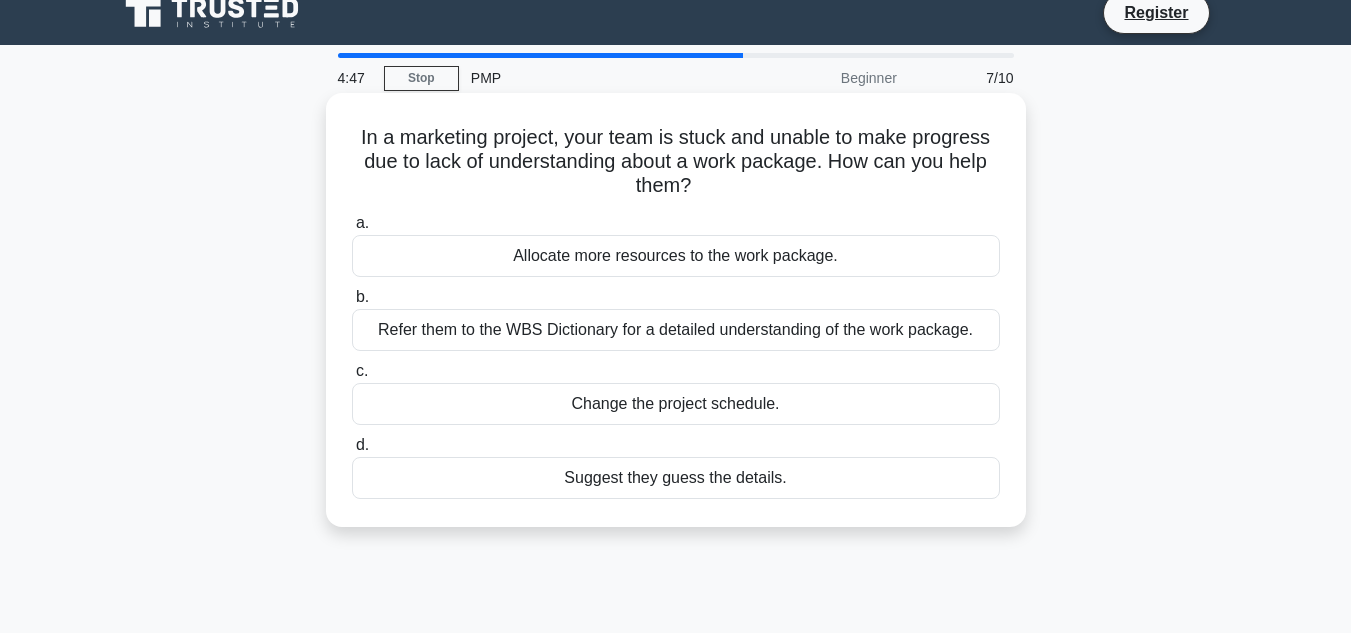 scroll, scrollTop: 0, scrollLeft: 0, axis: both 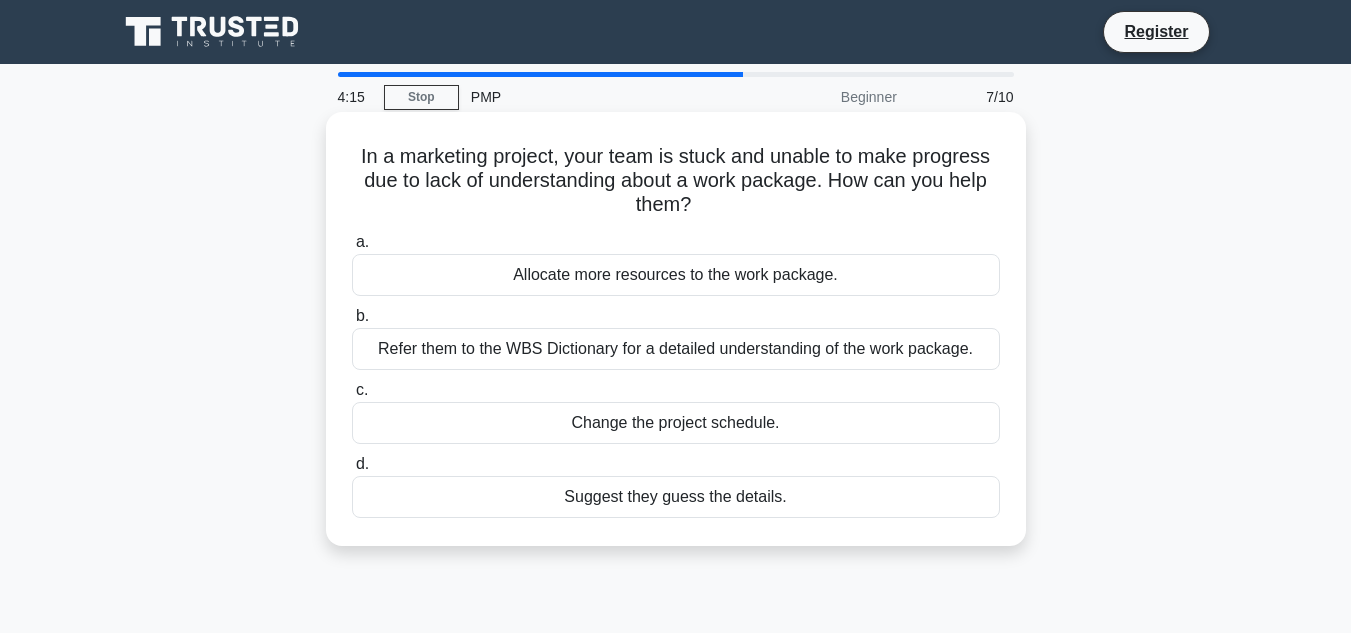 click on "Refer them to the WBS Dictionary for a detailed understanding of the work package." at bounding box center (676, 349) 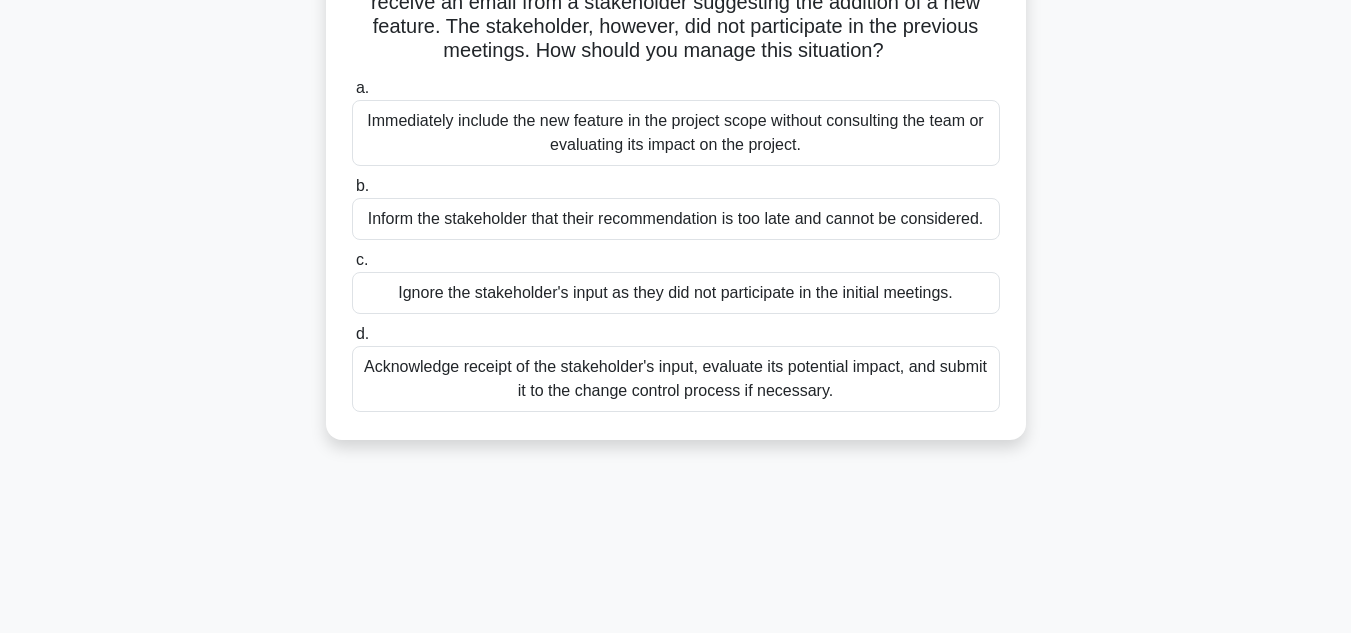 scroll, scrollTop: 200, scrollLeft: 0, axis: vertical 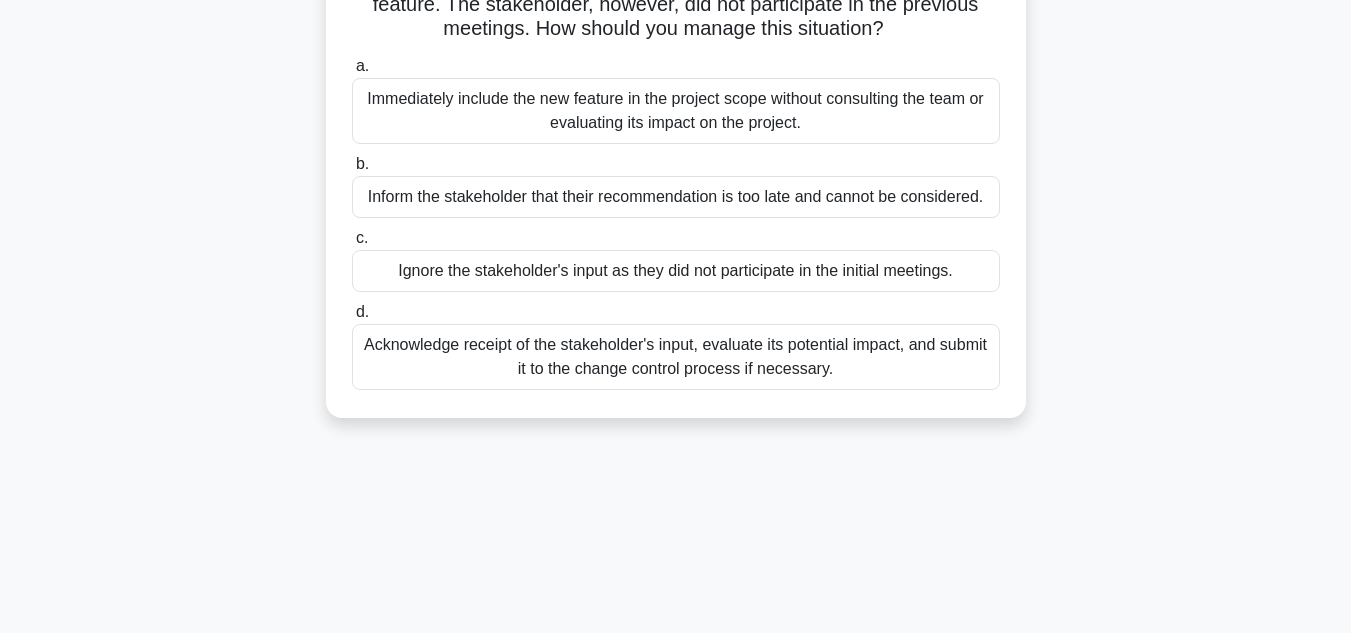 click on "Acknowledge receipt of the stakeholder's input, evaluate its potential impact, and submit it to the change control process if necessary." at bounding box center [676, 357] 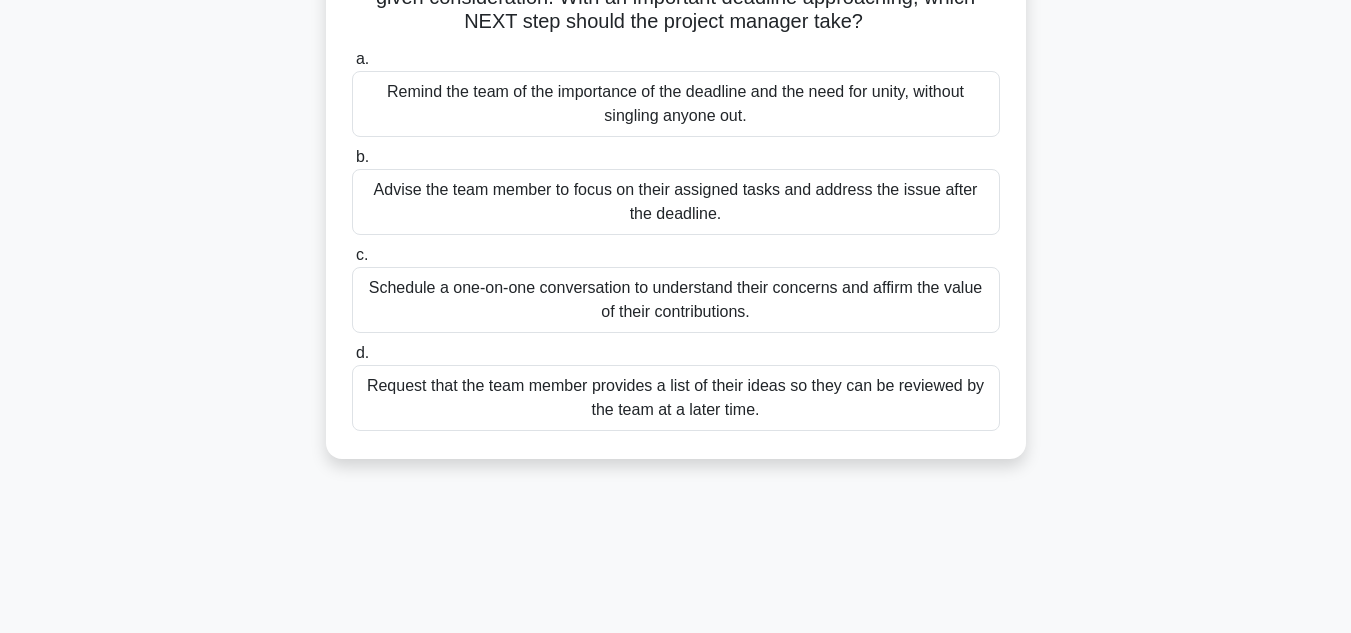 scroll, scrollTop: 100, scrollLeft: 0, axis: vertical 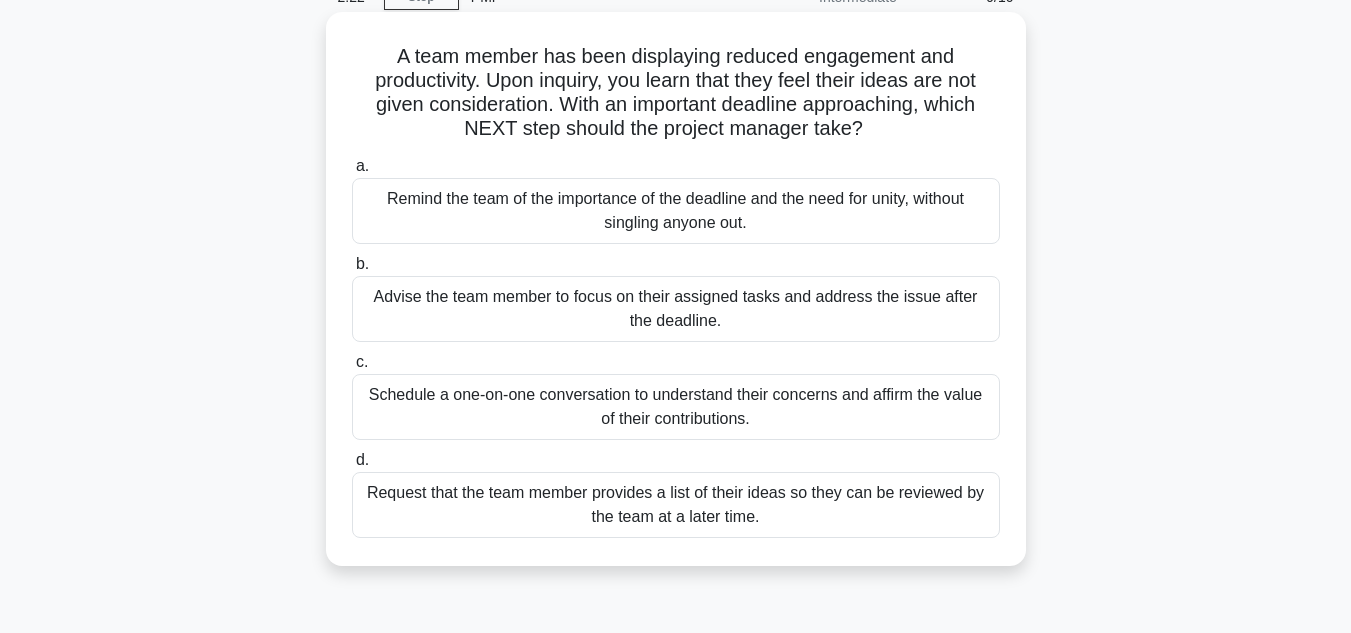 click on "Remind the team of the importance of the deadline and the need for unity, without singling anyone out." at bounding box center [676, 211] 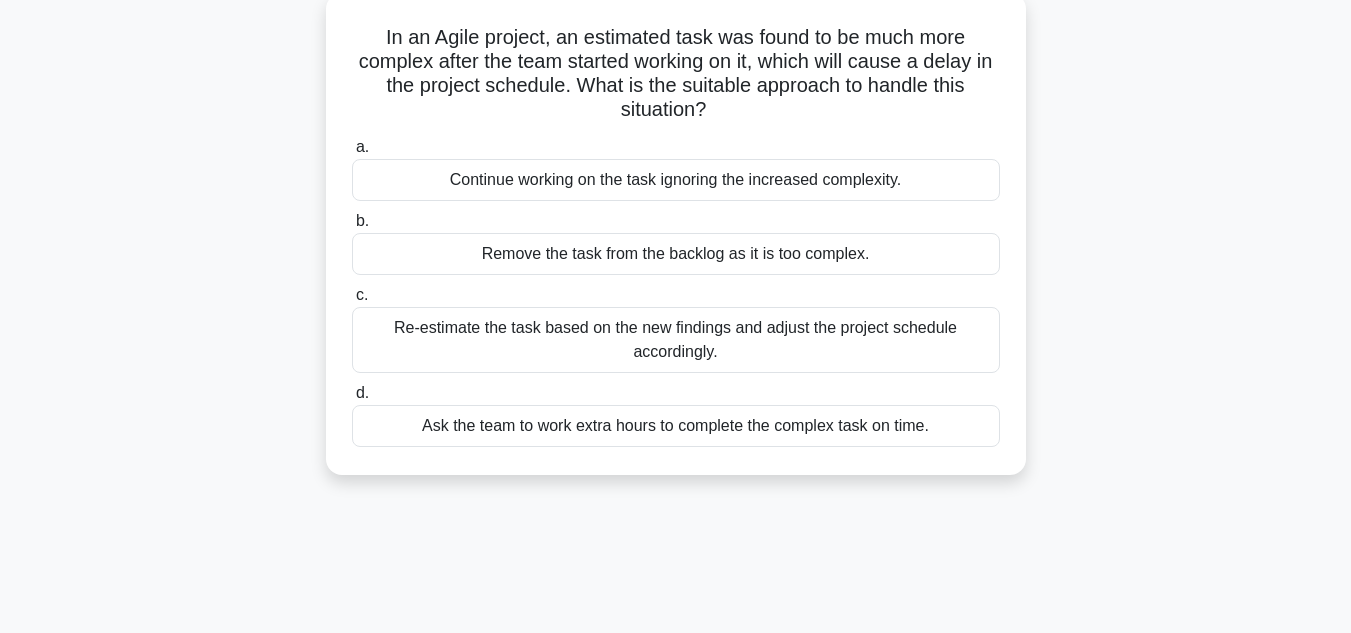 scroll, scrollTop: 0, scrollLeft: 0, axis: both 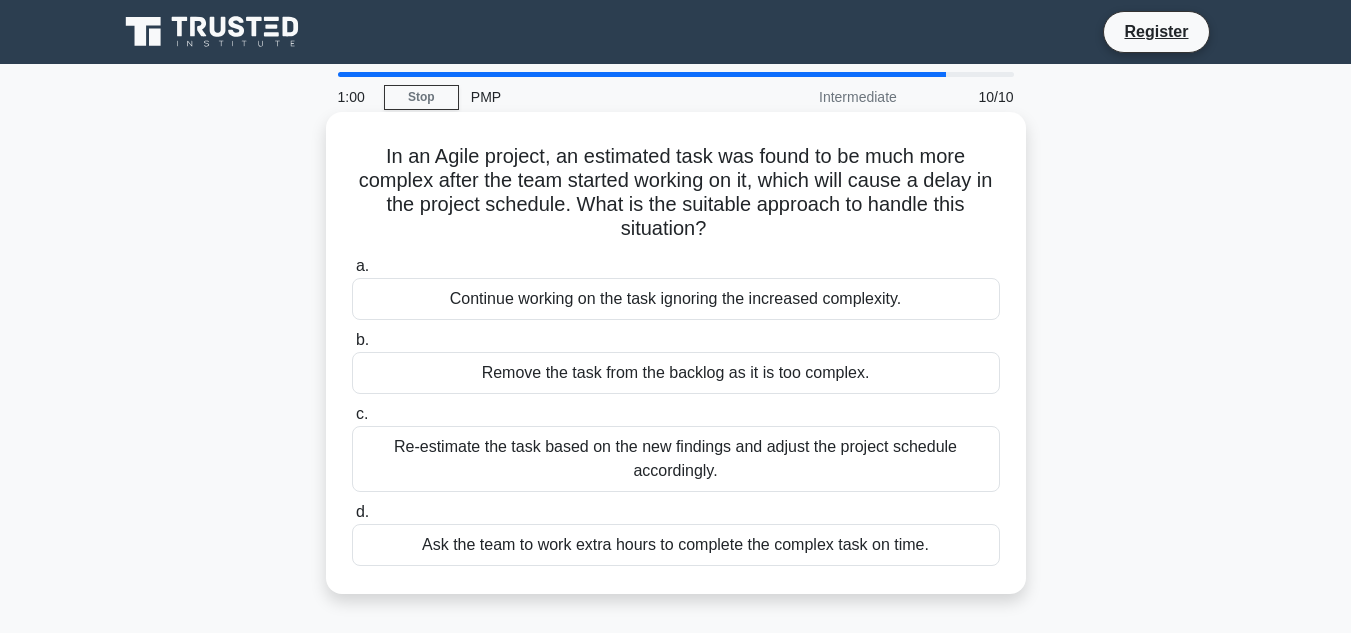 click on "Ask the team to work extra hours to complete the complex task on time." at bounding box center (676, 545) 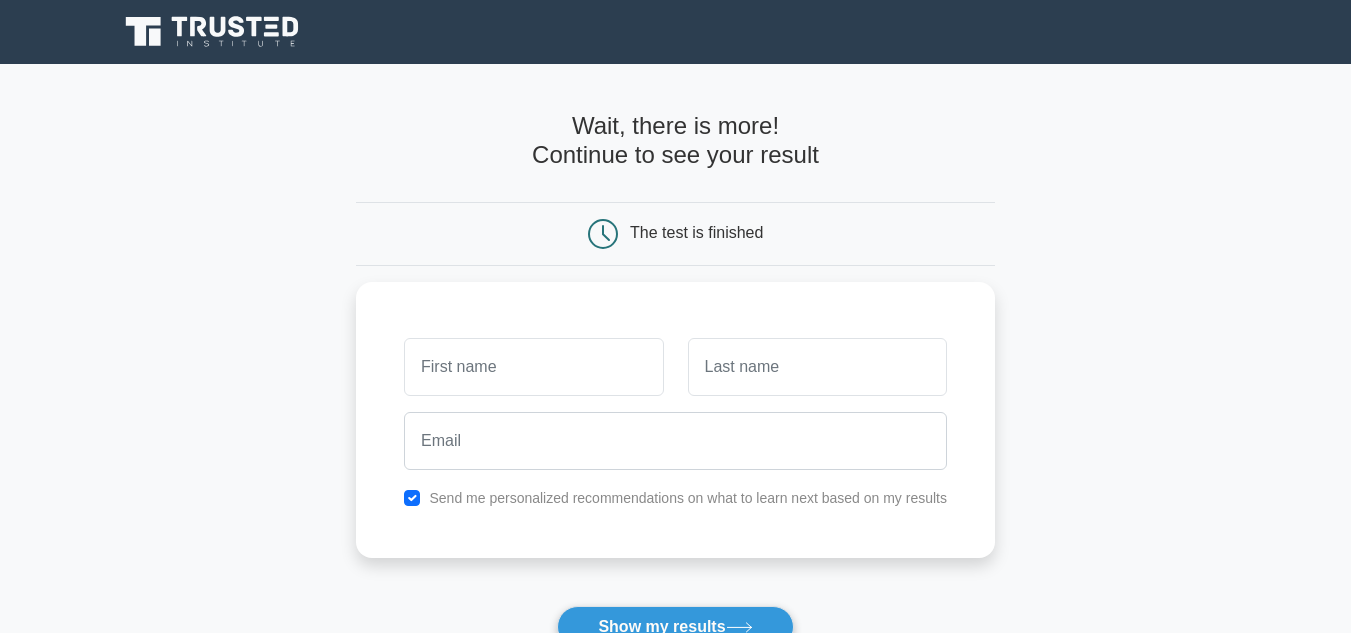scroll, scrollTop: 0, scrollLeft: 0, axis: both 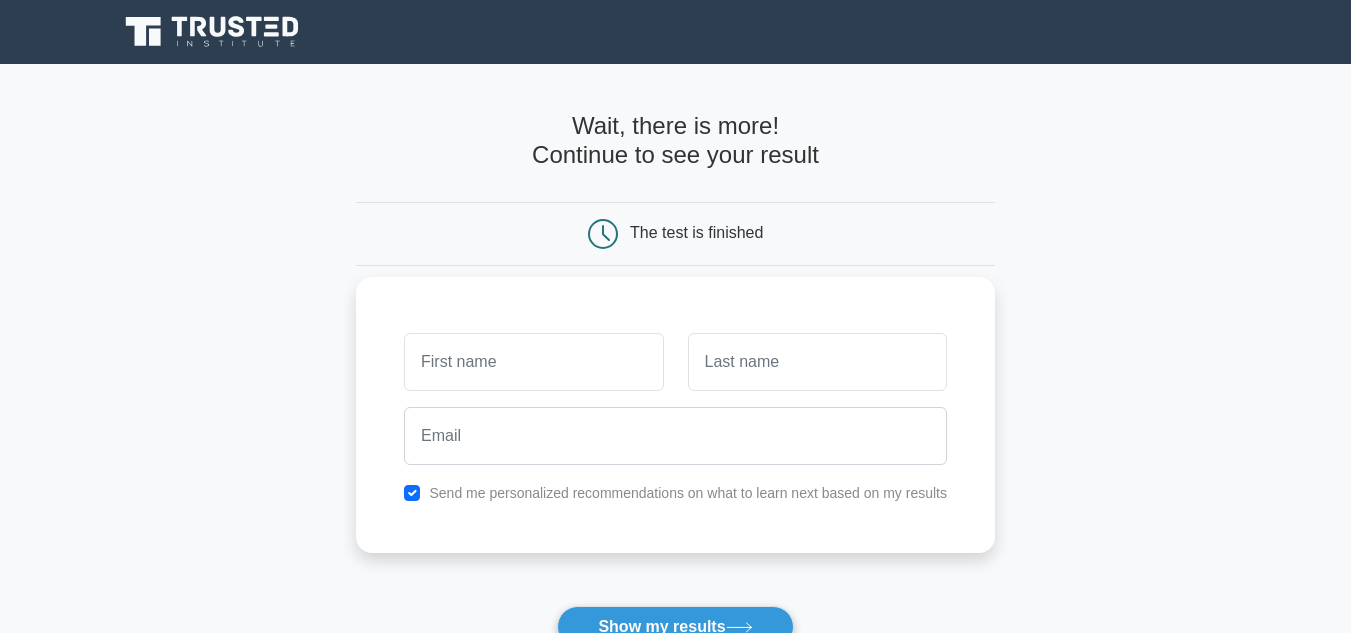 type on "m" 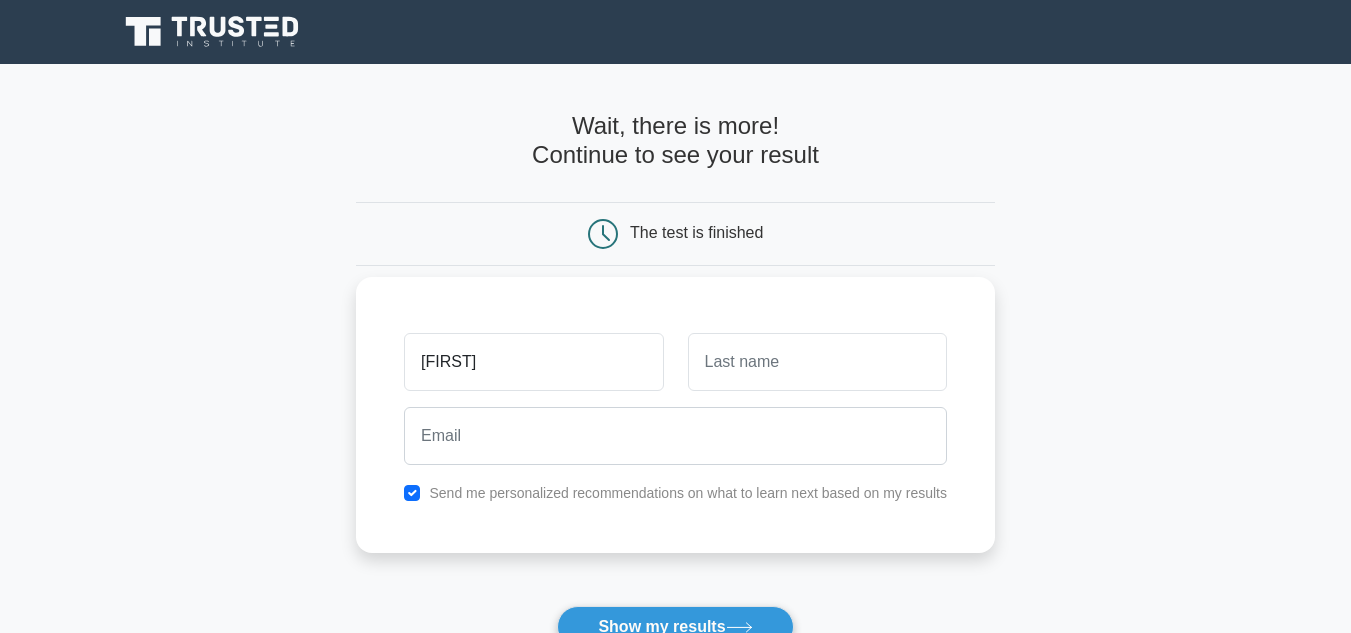 type on "[FIRST]" 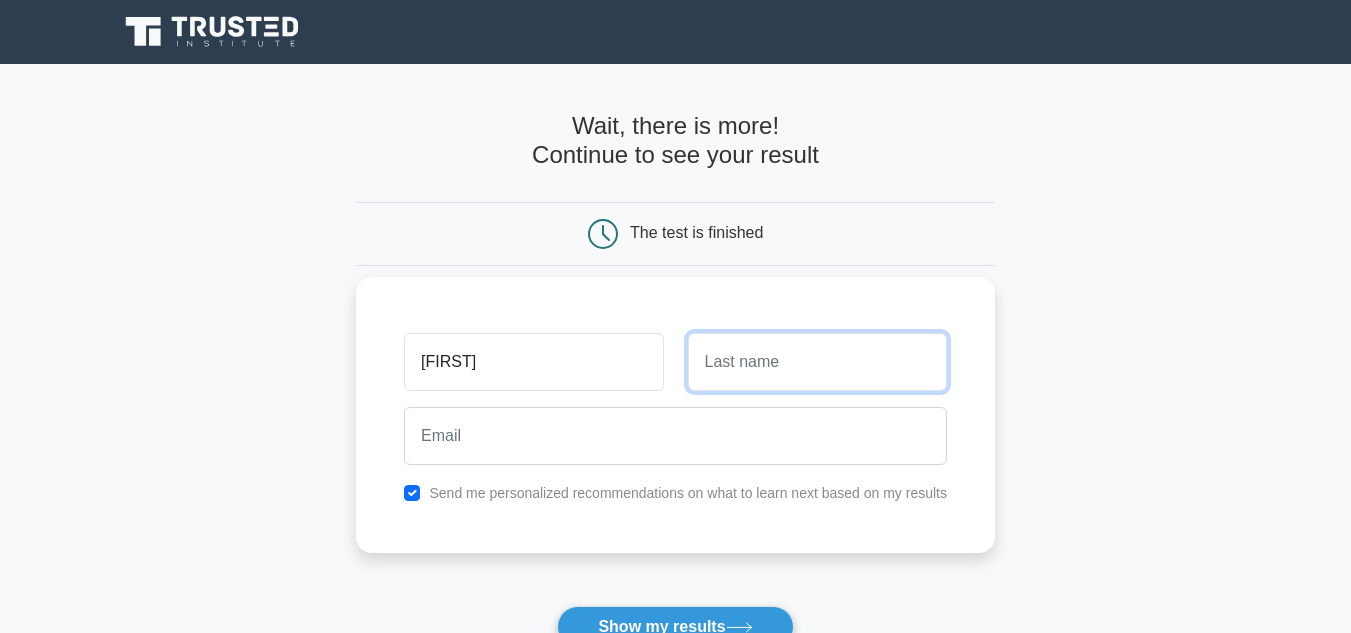 click at bounding box center (817, 362) 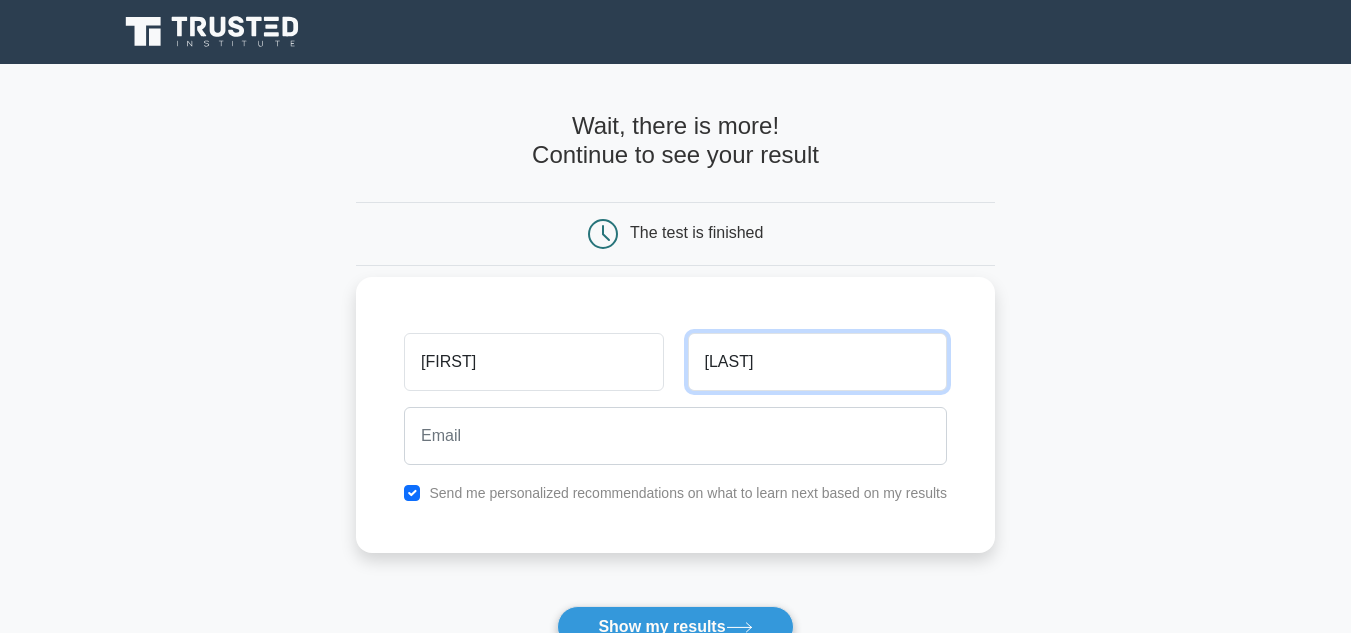 type on "Nasir" 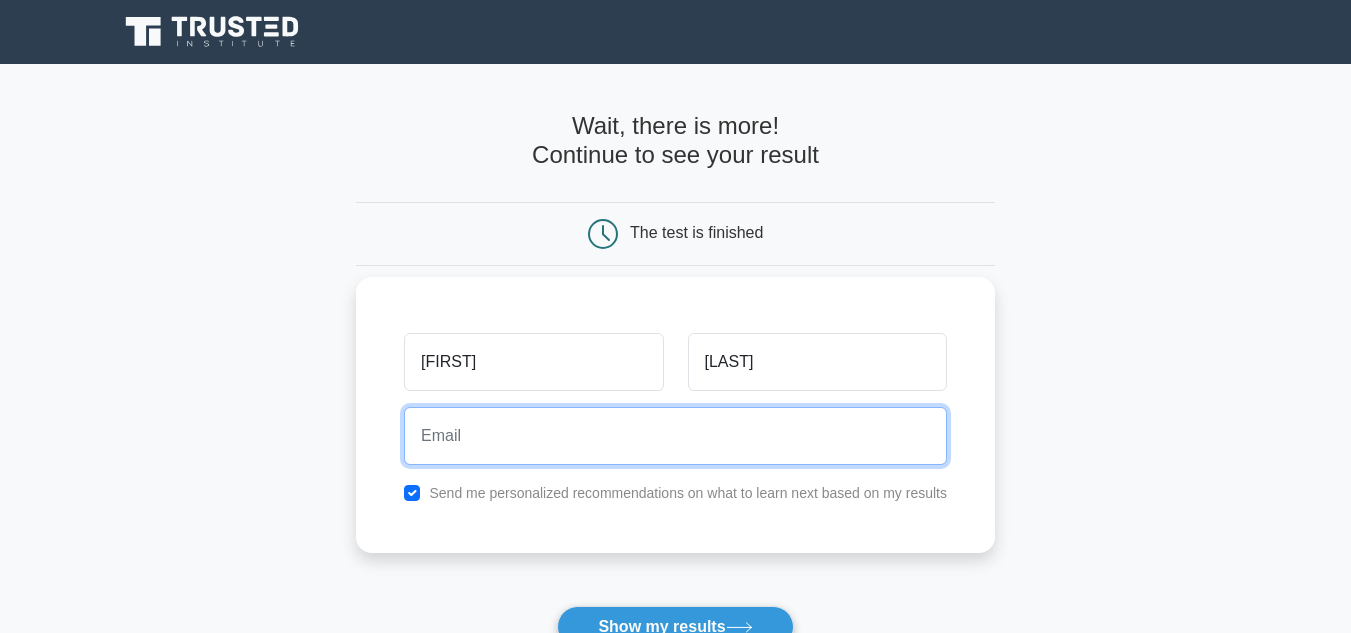 click at bounding box center (675, 436) 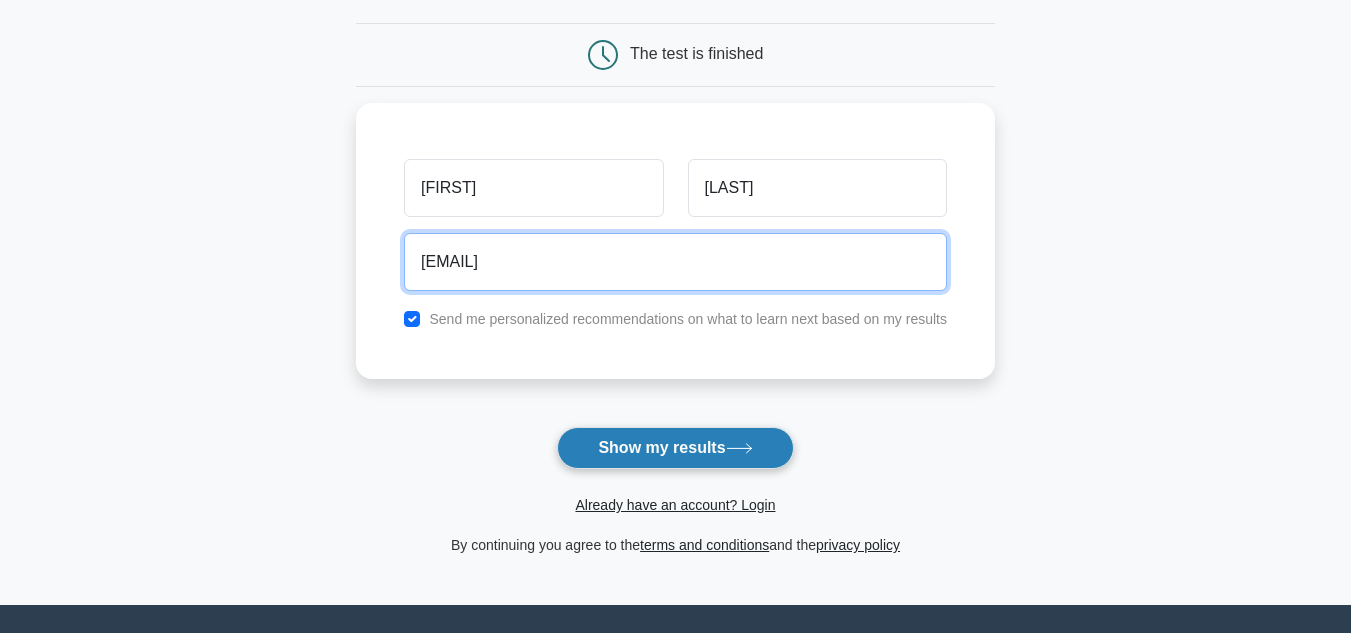 scroll, scrollTop: 200, scrollLeft: 0, axis: vertical 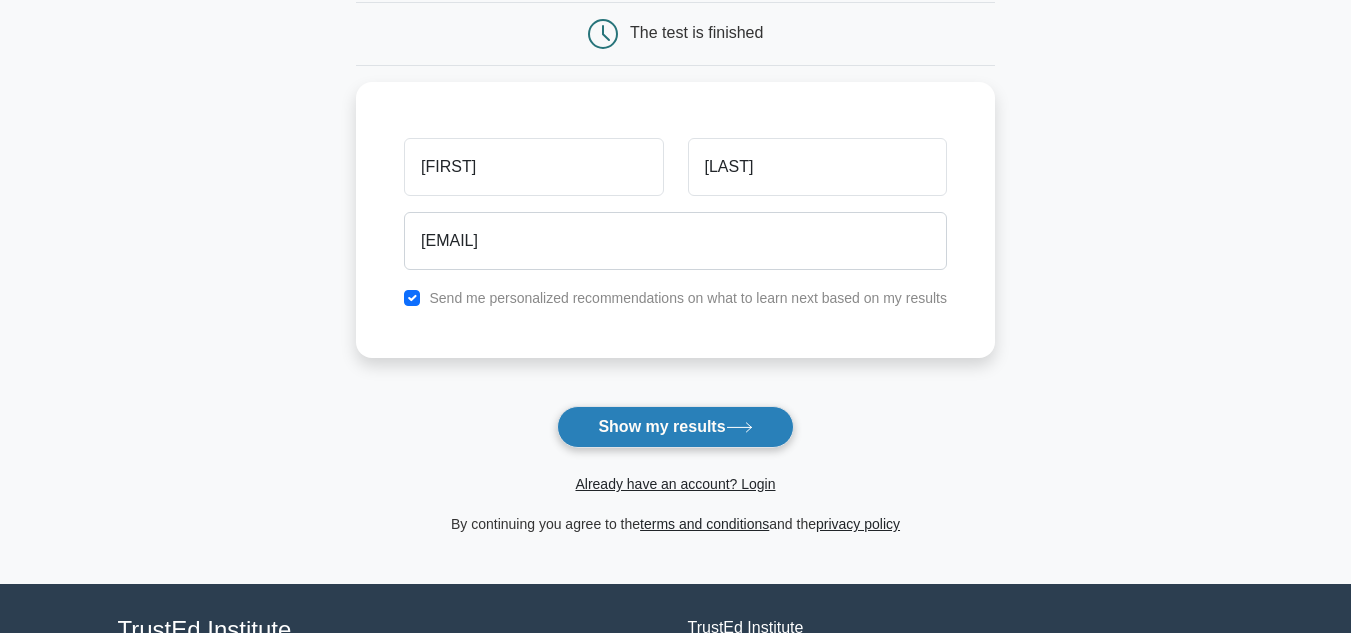 click on "Show my results" at bounding box center (675, 427) 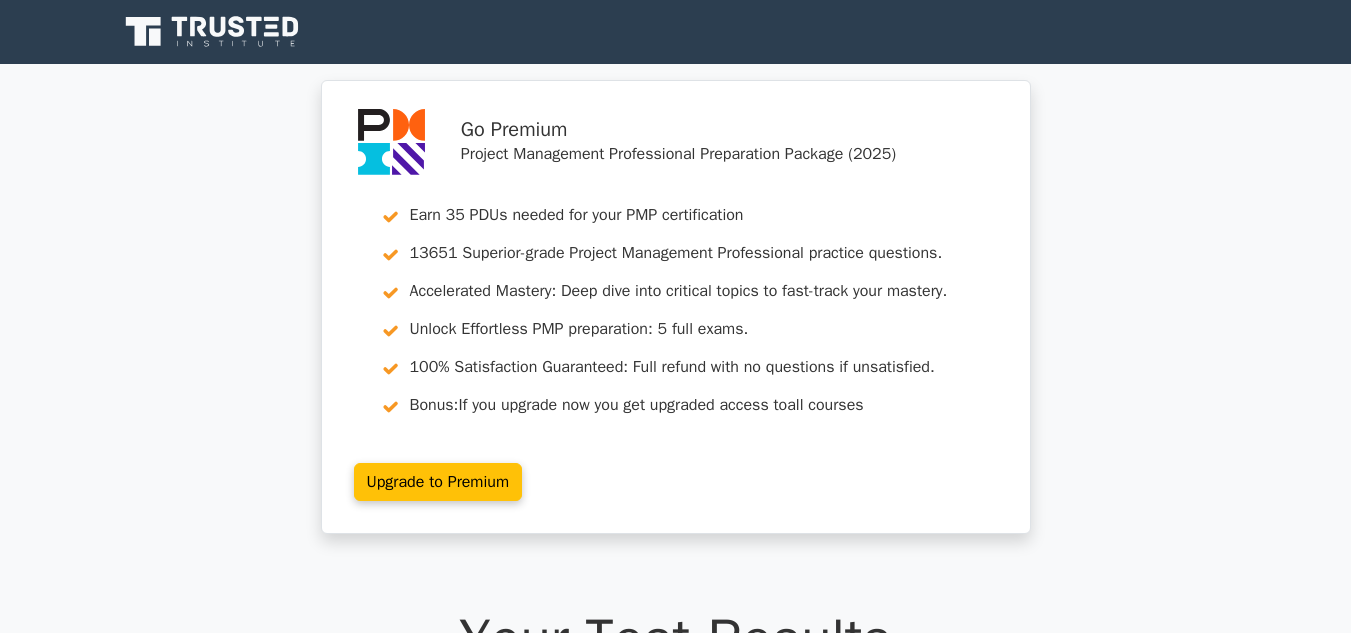 scroll, scrollTop: 0, scrollLeft: 0, axis: both 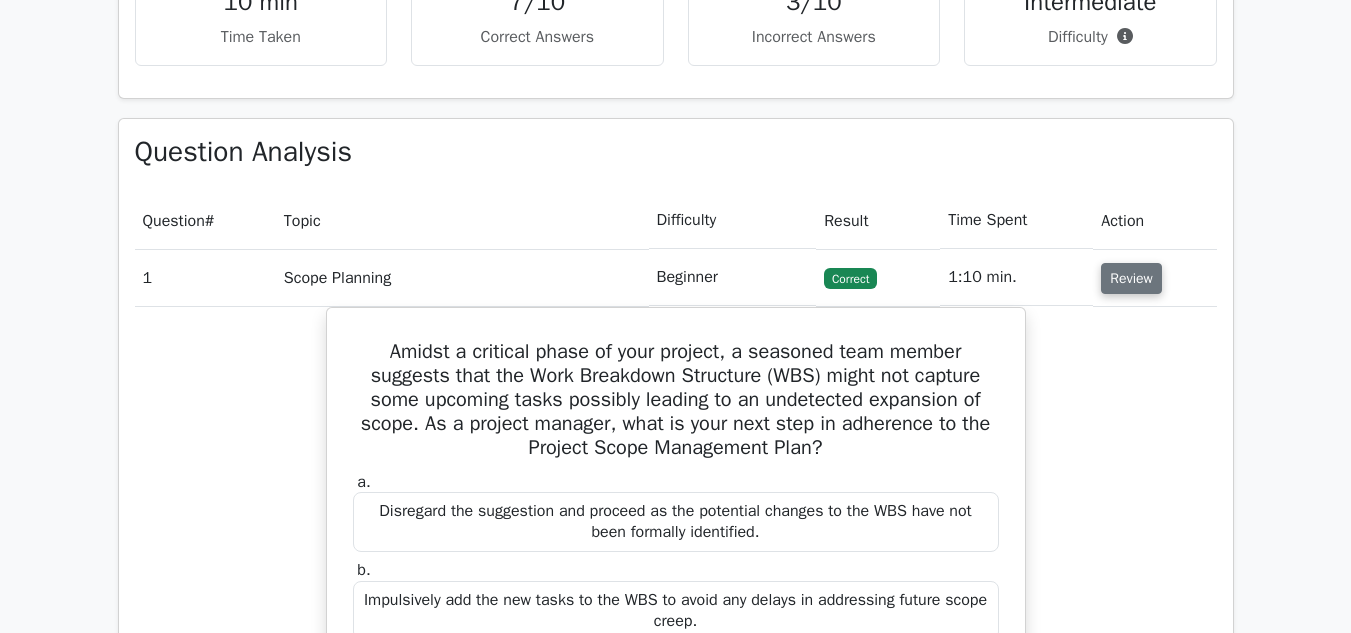 click on "Review" at bounding box center (1131, 278) 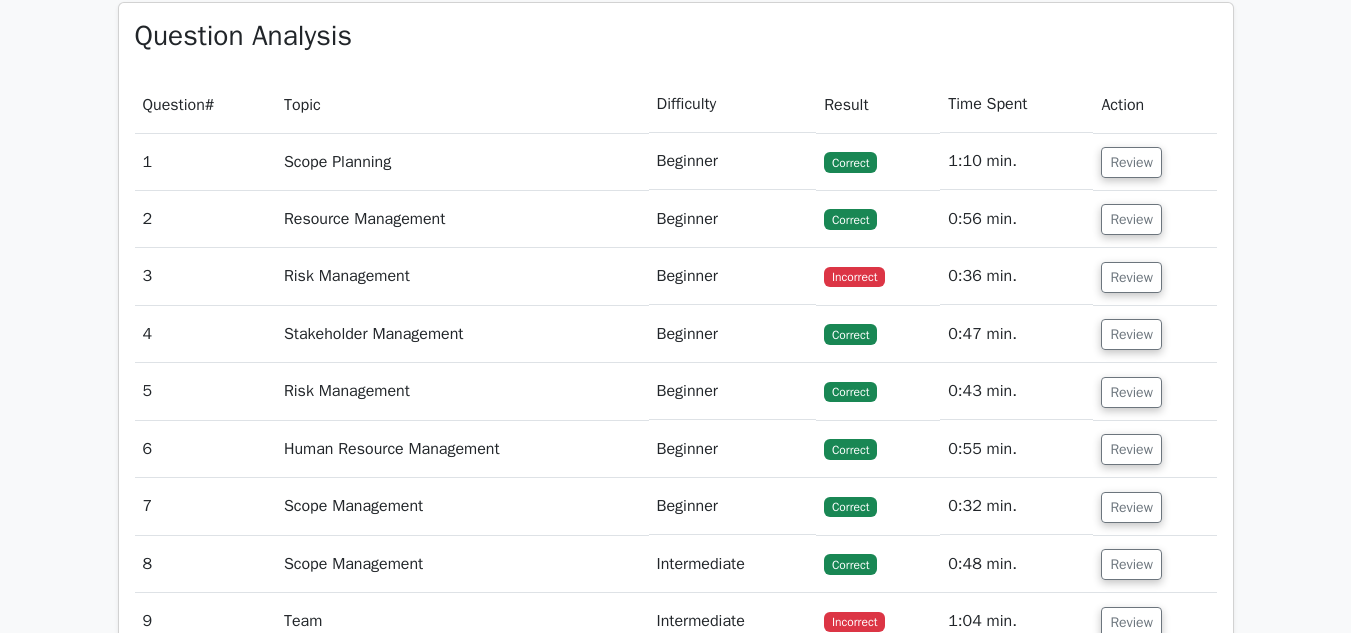 scroll, scrollTop: 1559, scrollLeft: 0, axis: vertical 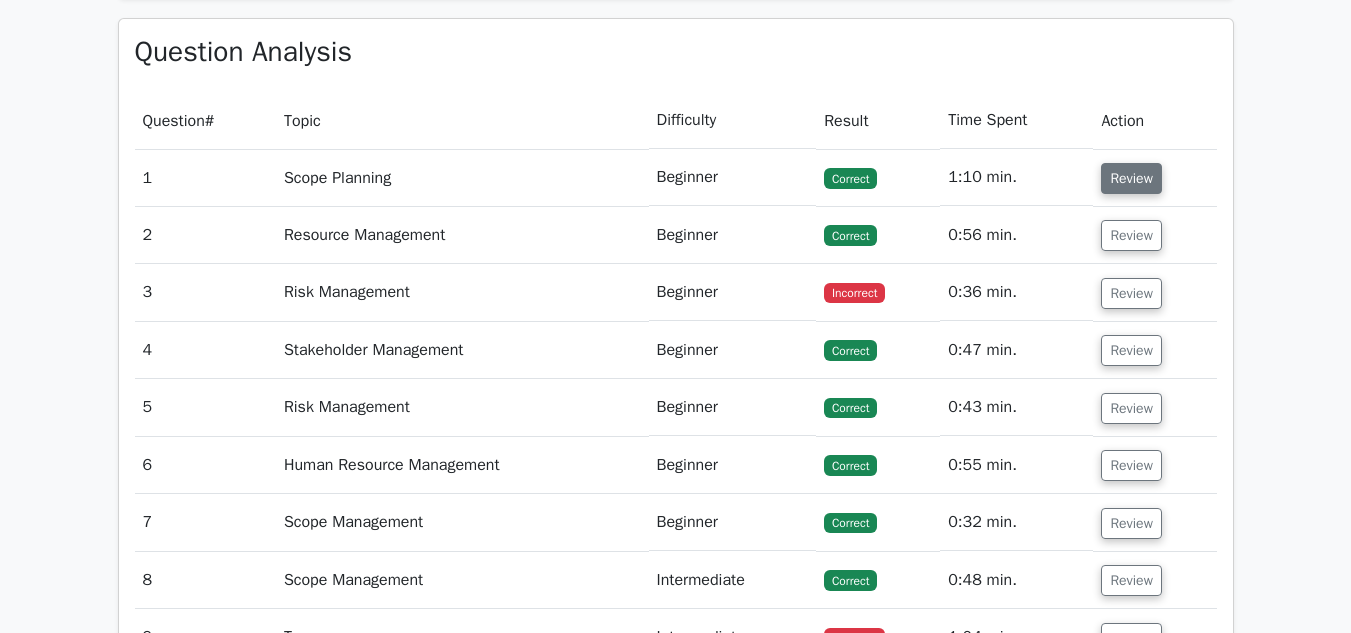 click on "Review" at bounding box center [1131, 178] 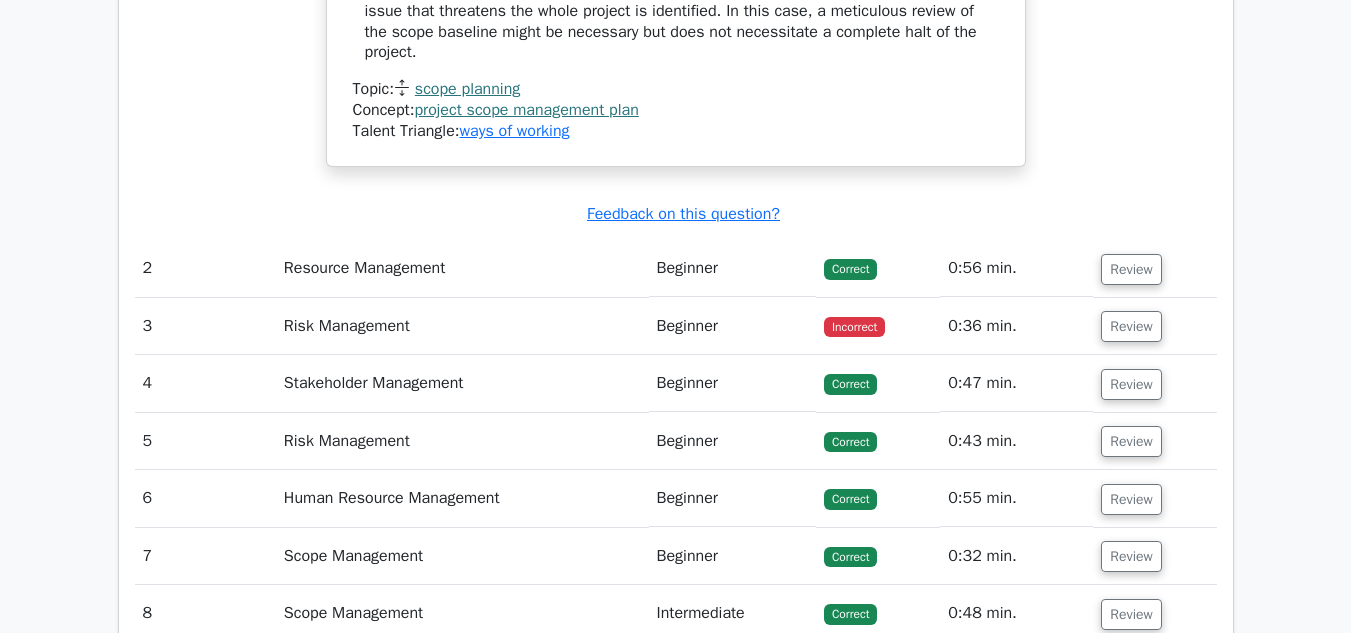 scroll, scrollTop: 2659, scrollLeft: 0, axis: vertical 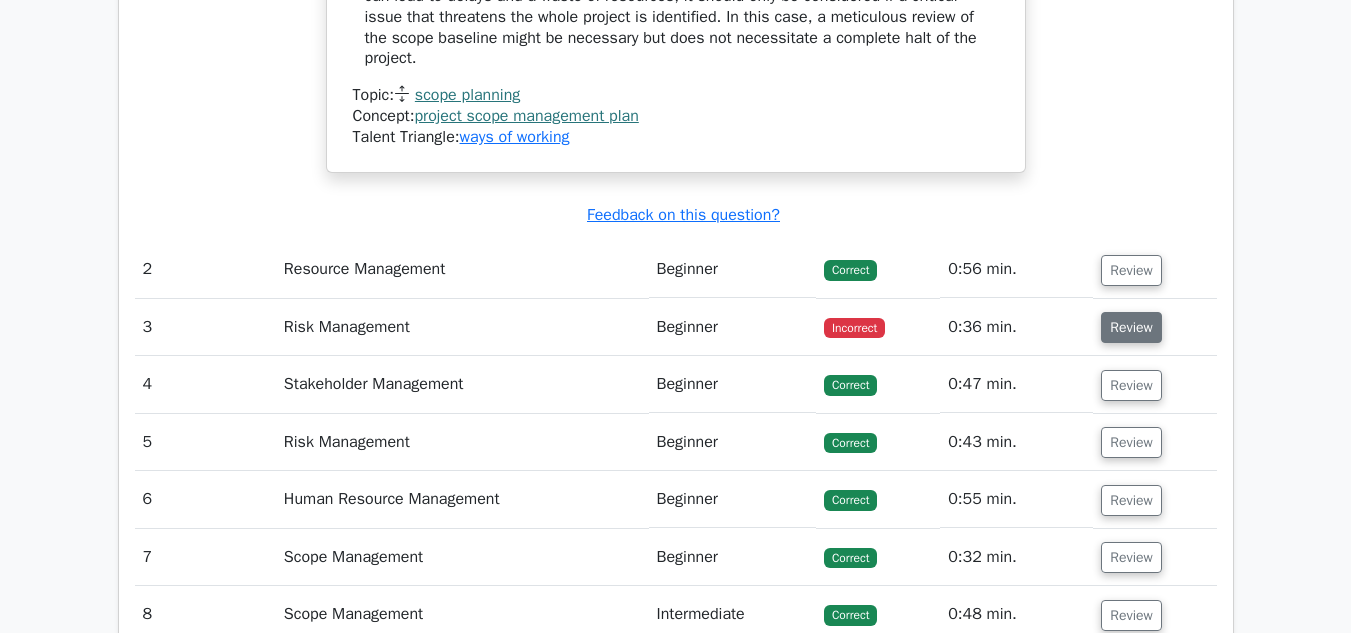 click on "Review" at bounding box center [1131, 327] 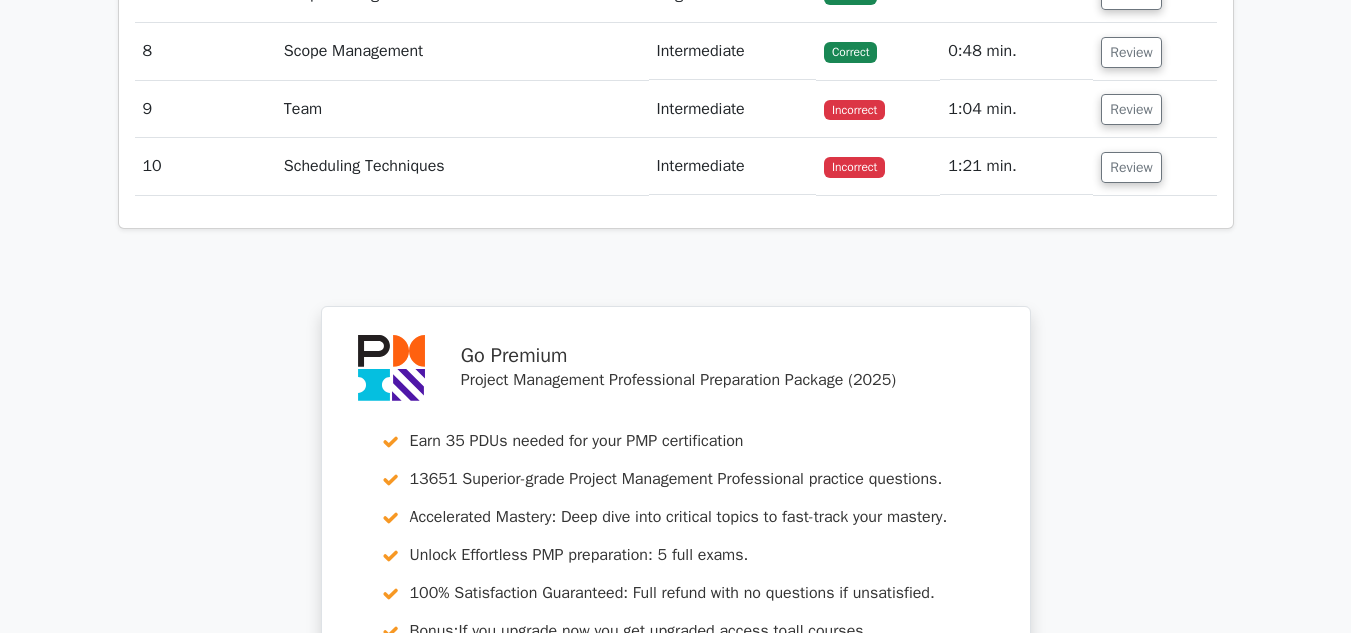 scroll, scrollTop: 3559, scrollLeft: 0, axis: vertical 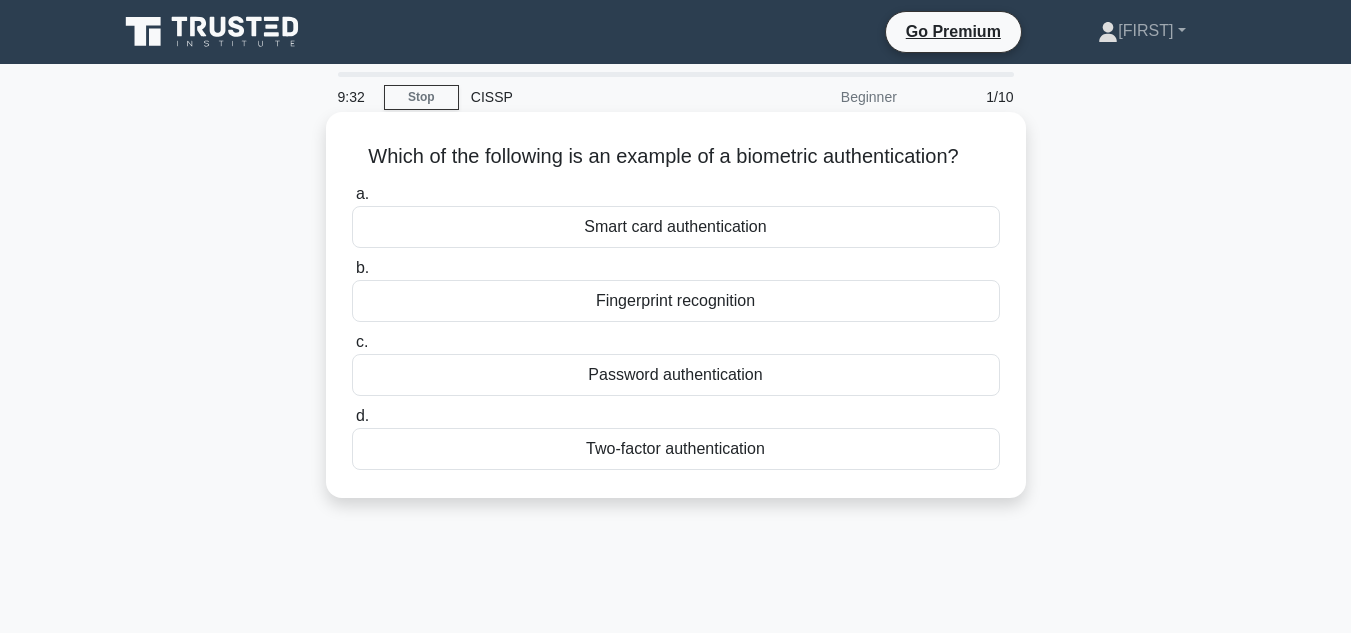 click on "Fingerprint recognition" at bounding box center (676, 301) 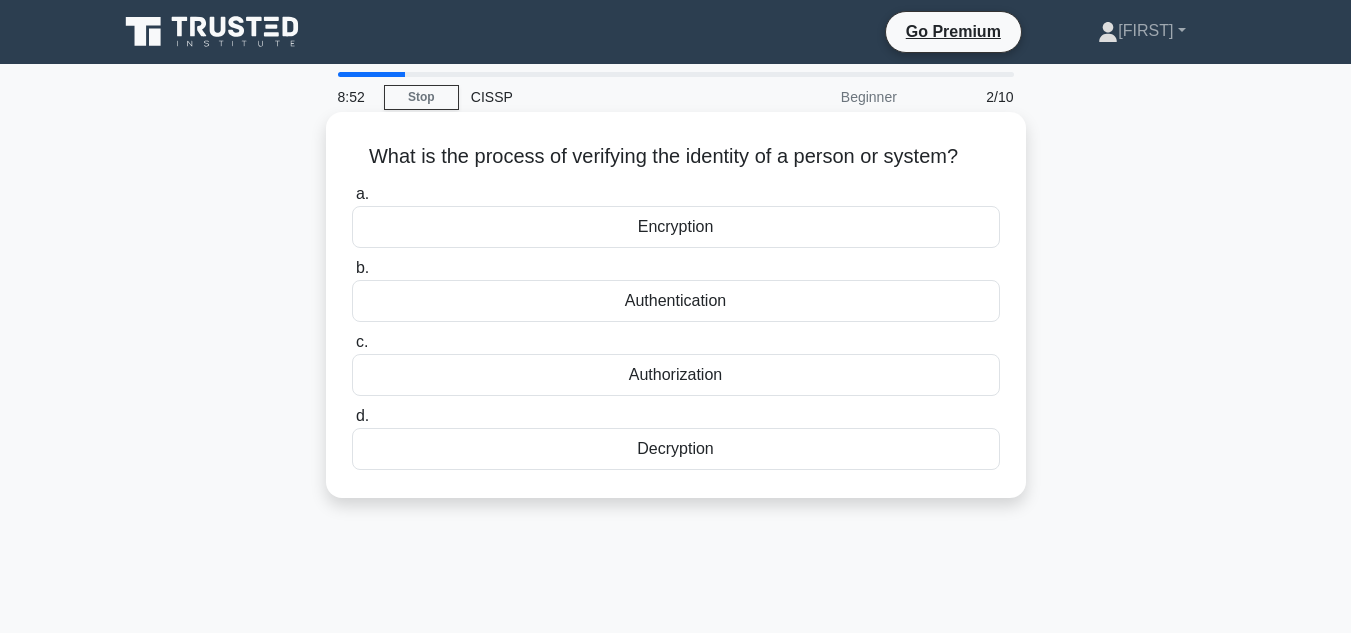 click on "Authorization" at bounding box center [676, 375] 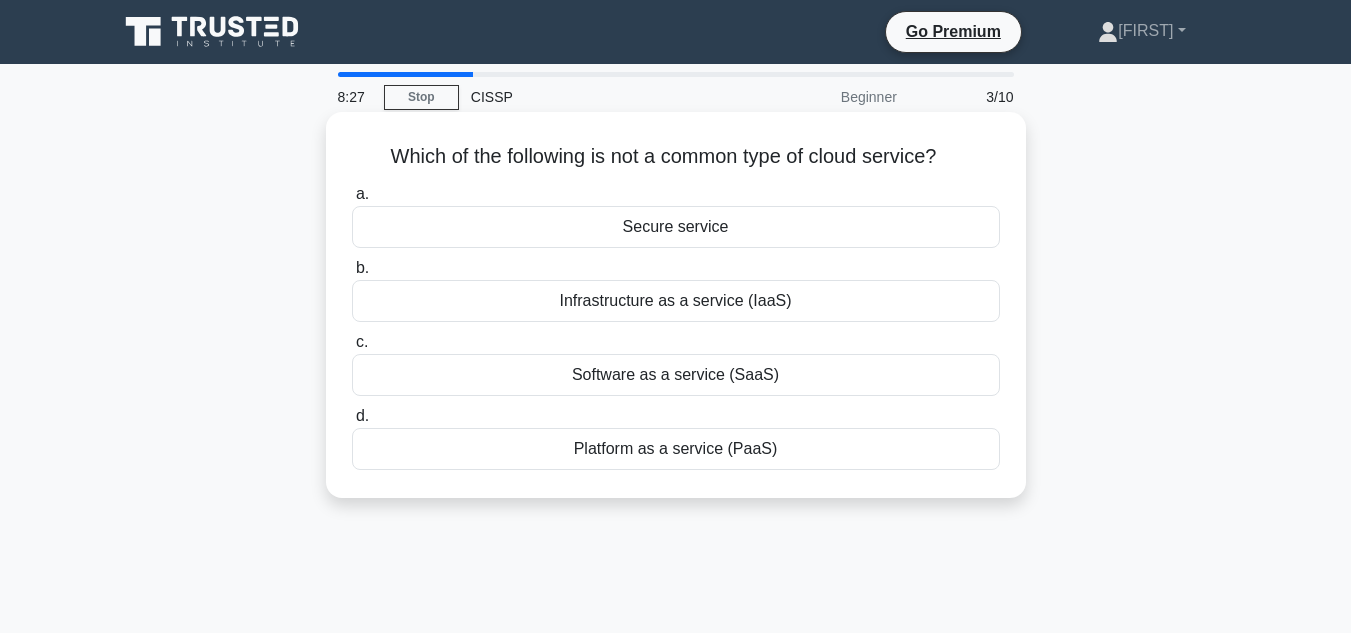 click on "Software as a service (SaaS)" at bounding box center [676, 375] 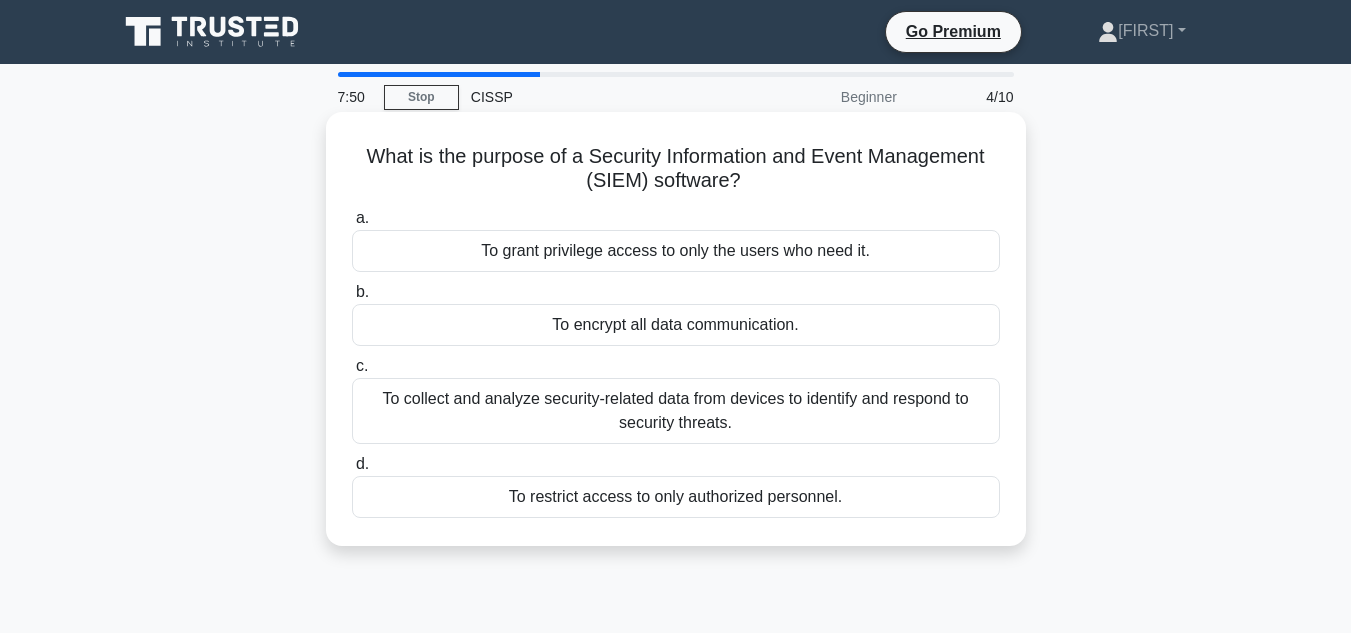 click on "To encrypt all data communication." at bounding box center [676, 325] 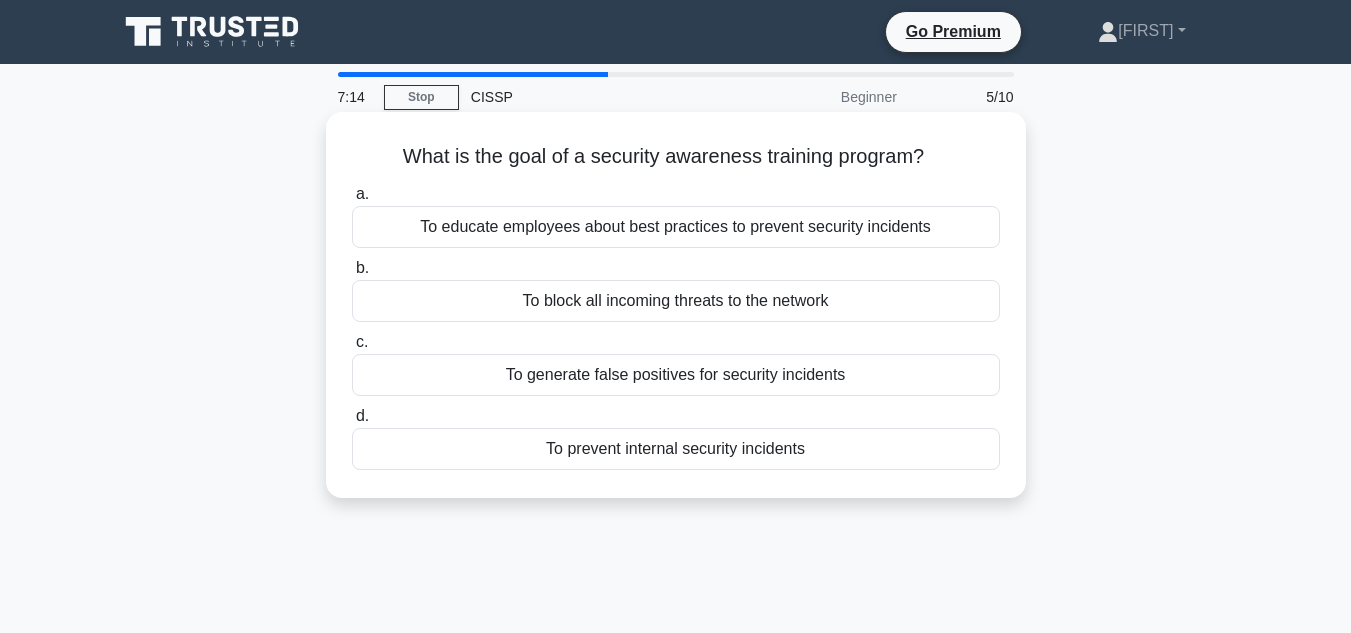 click on "To educate employees about best practices to prevent security incidents" at bounding box center (676, 227) 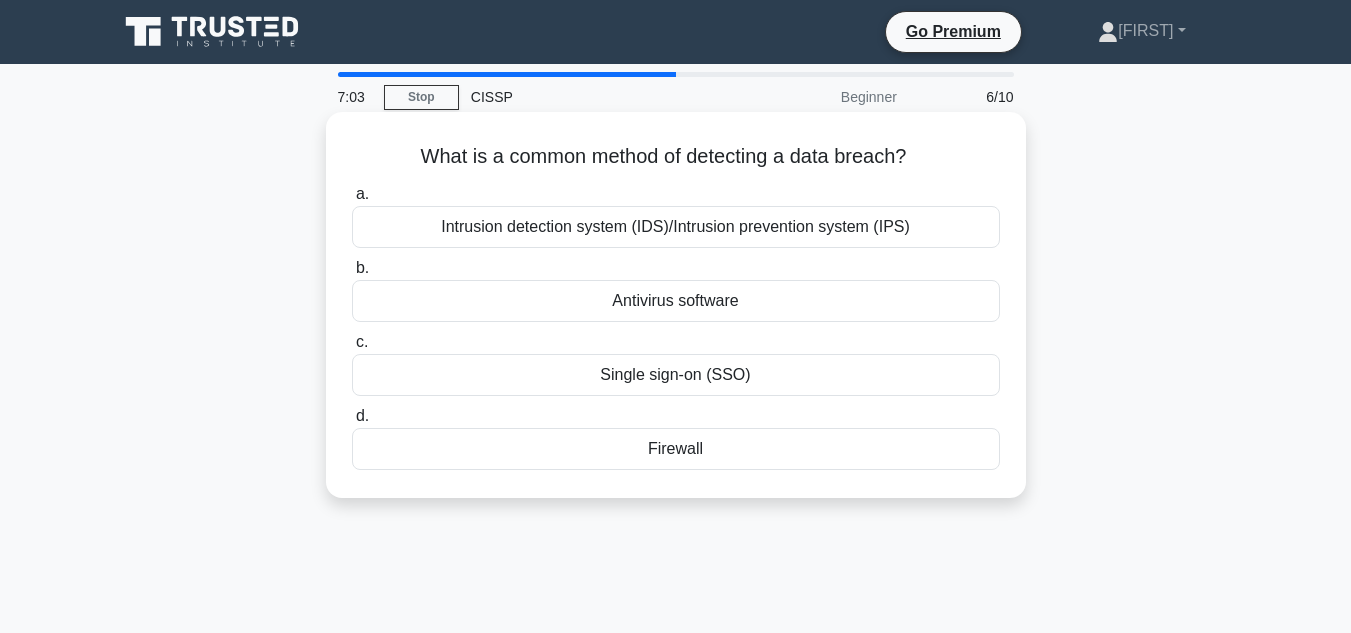 click on "Firewall" at bounding box center [676, 449] 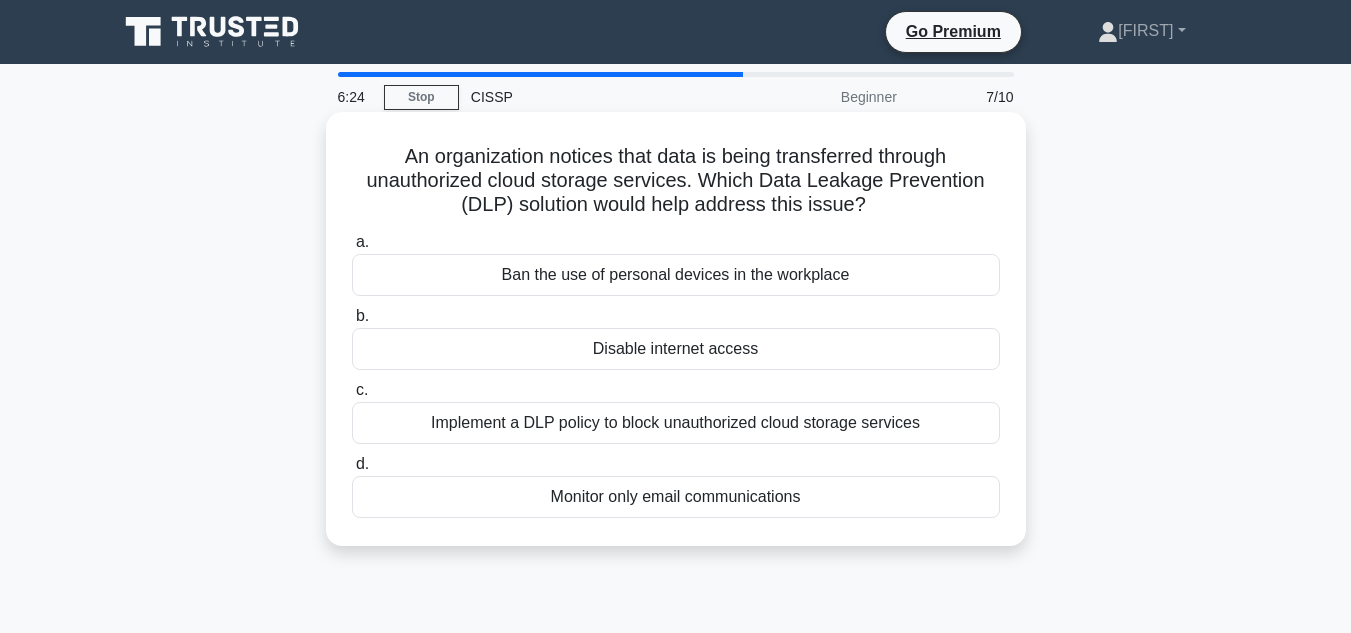 click on "Implement a DLP policy to block unauthorized cloud storage services" at bounding box center [676, 423] 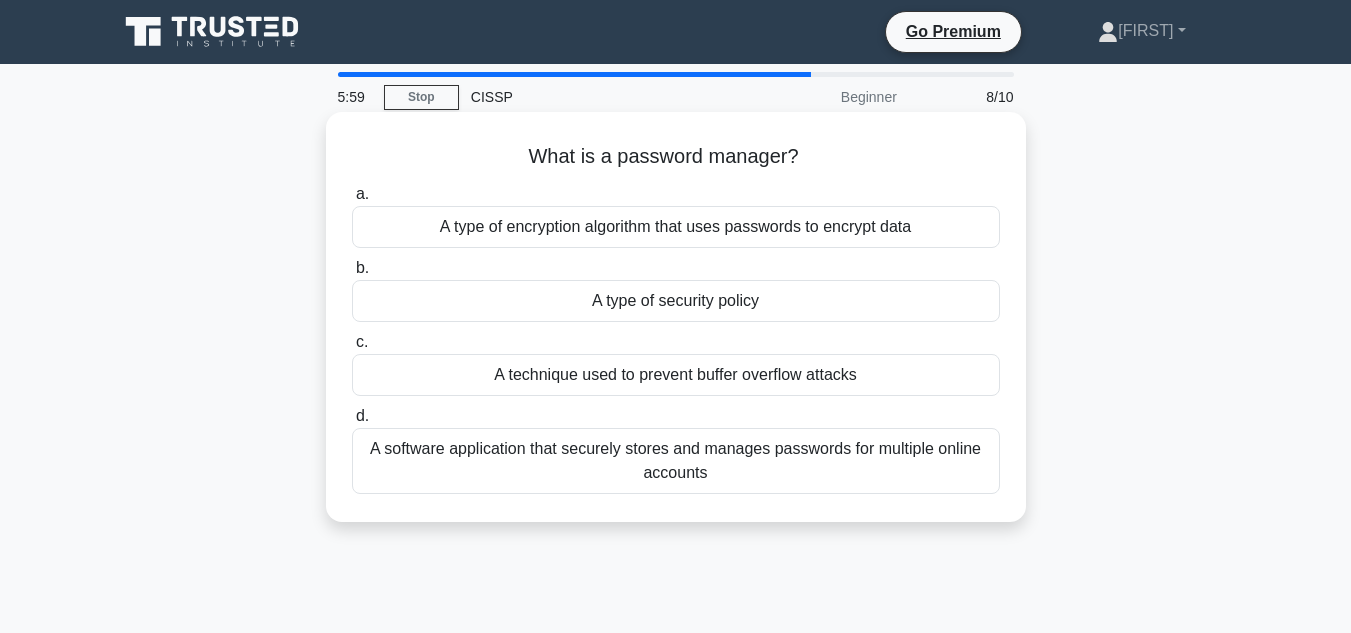 click on "A type of security policy" at bounding box center (676, 301) 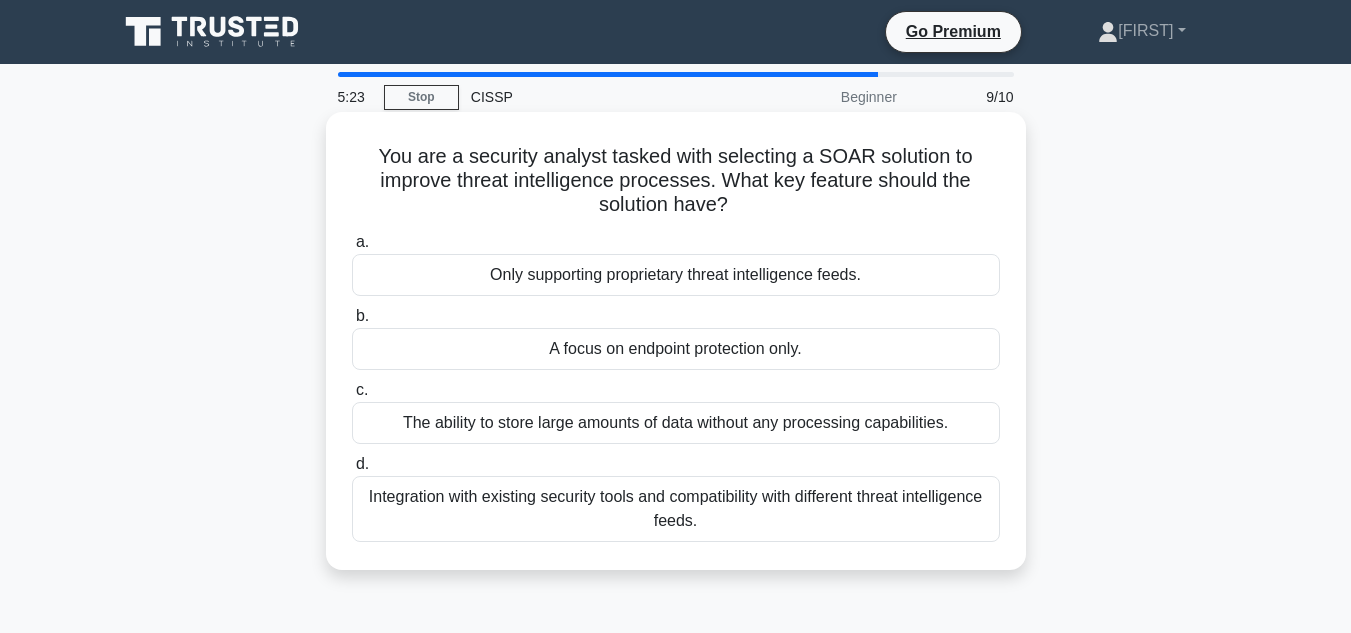 click on "Integration with existing security tools and compatibility with different threat intelligence feeds." at bounding box center (676, 509) 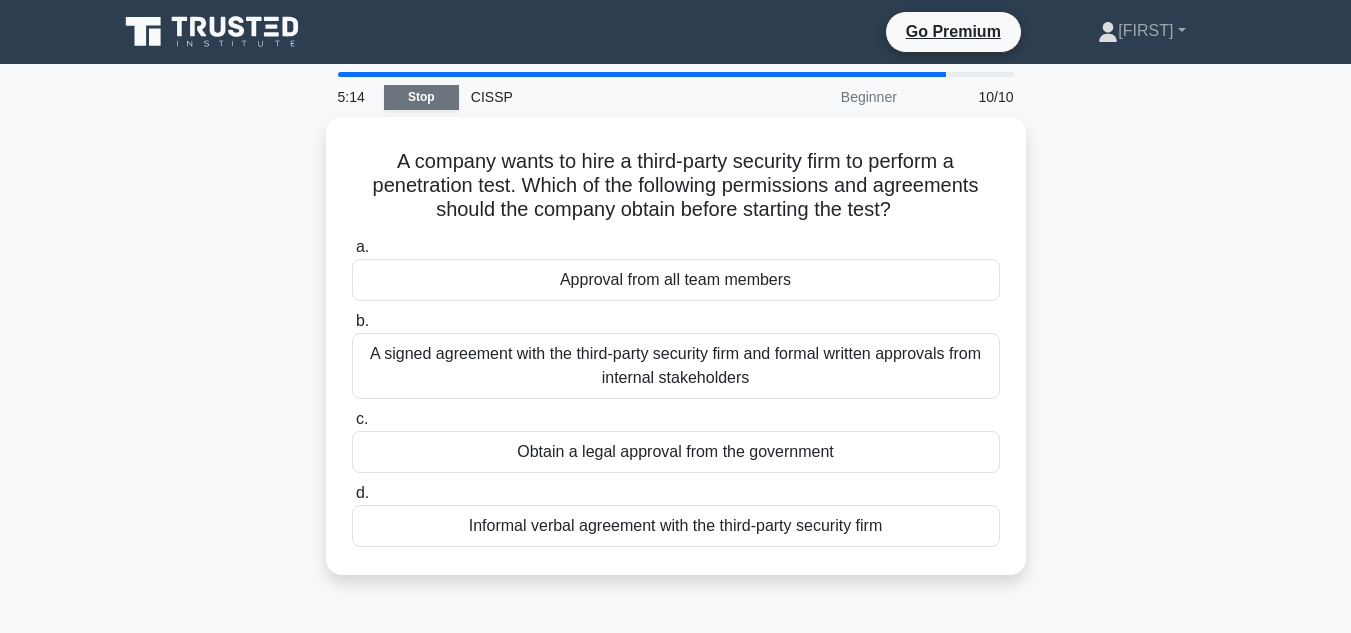 click on "Stop" at bounding box center [421, 97] 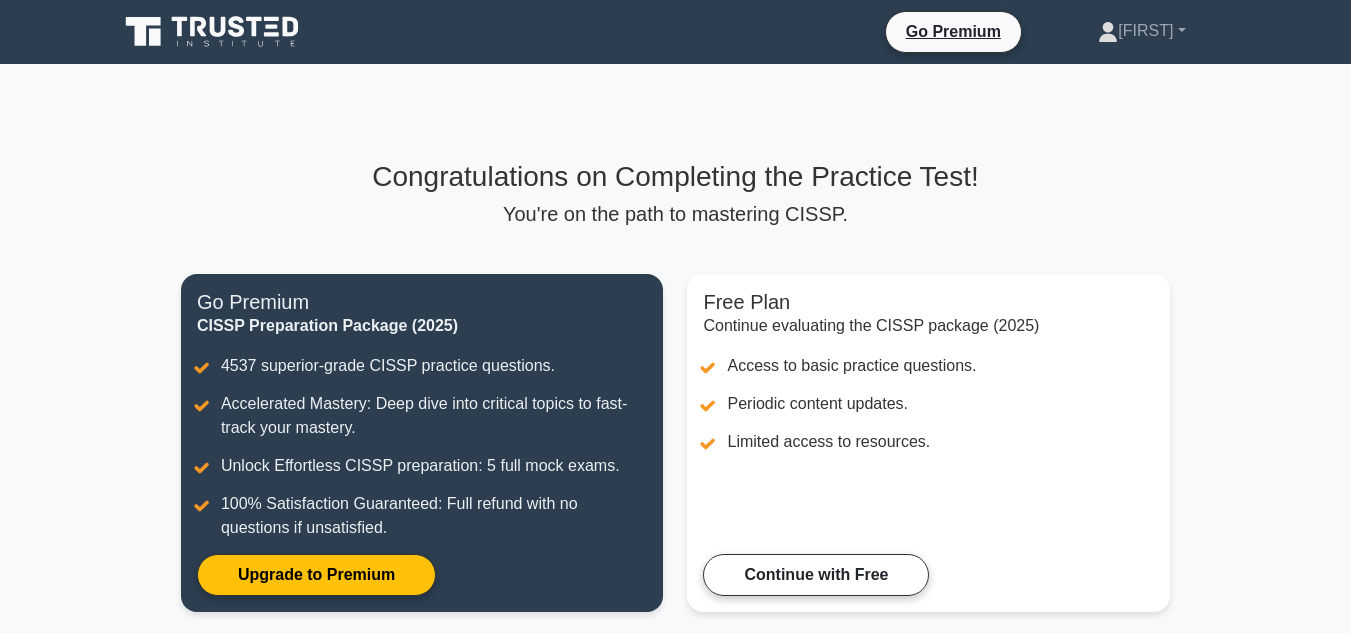 scroll, scrollTop: 0, scrollLeft: 0, axis: both 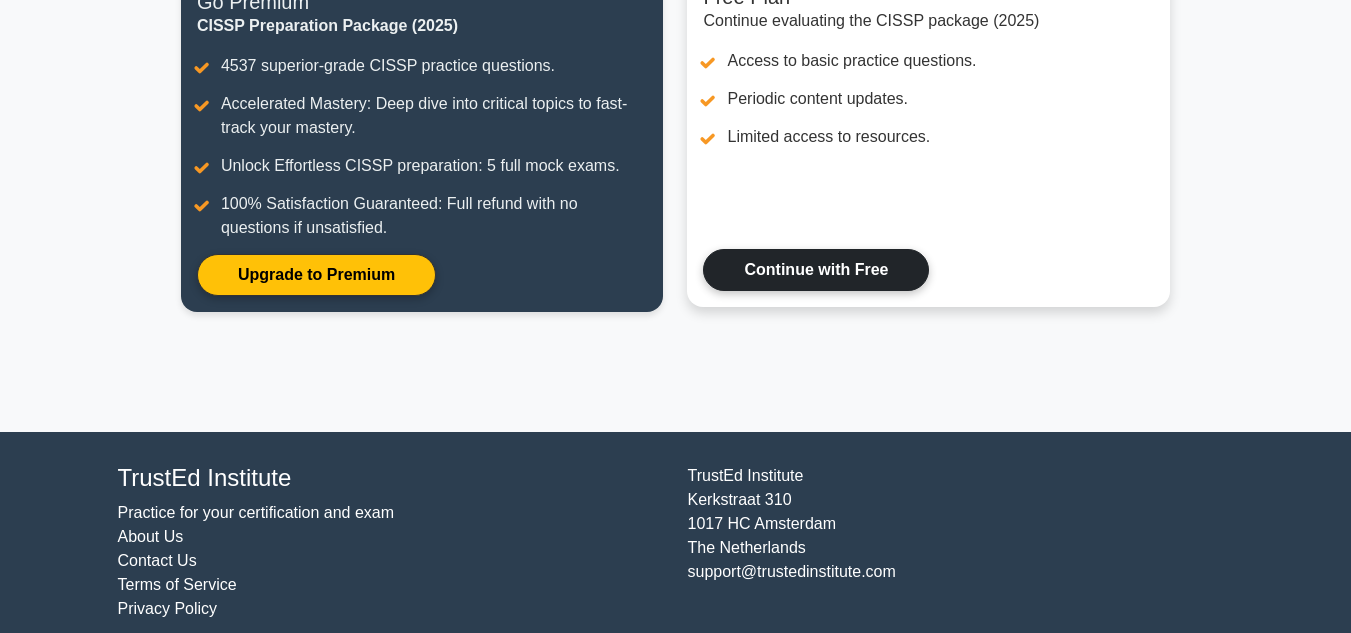 click on "Continue with Free" at bounding box center [816, 270] 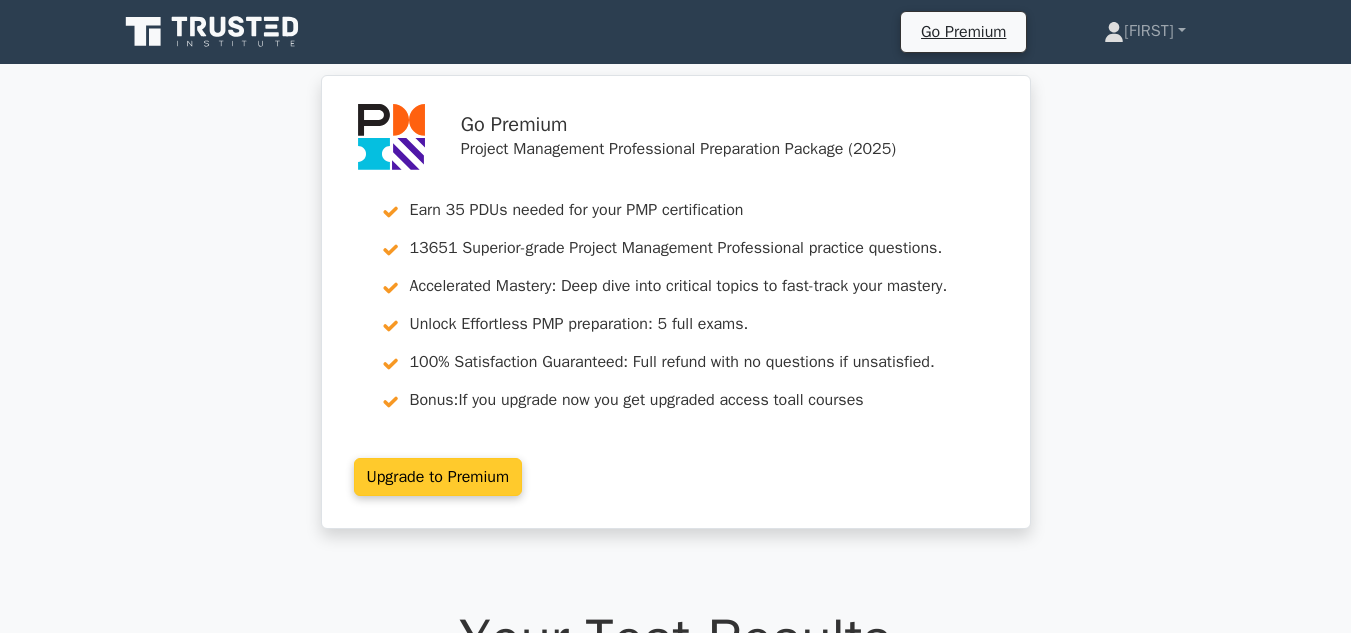 scroll, scrollTop: 0, scrollLeft: 0, axis: both 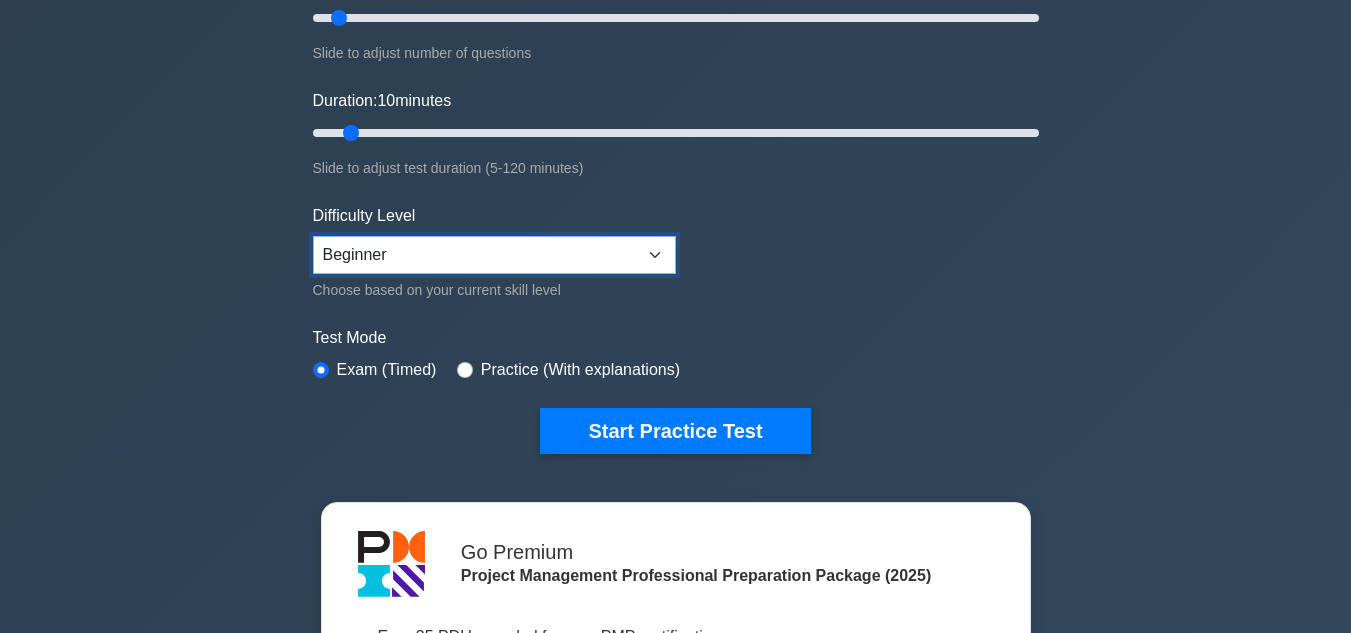 click on "Beginner
Intermediate
Expert" at bounding box center (494, 255) 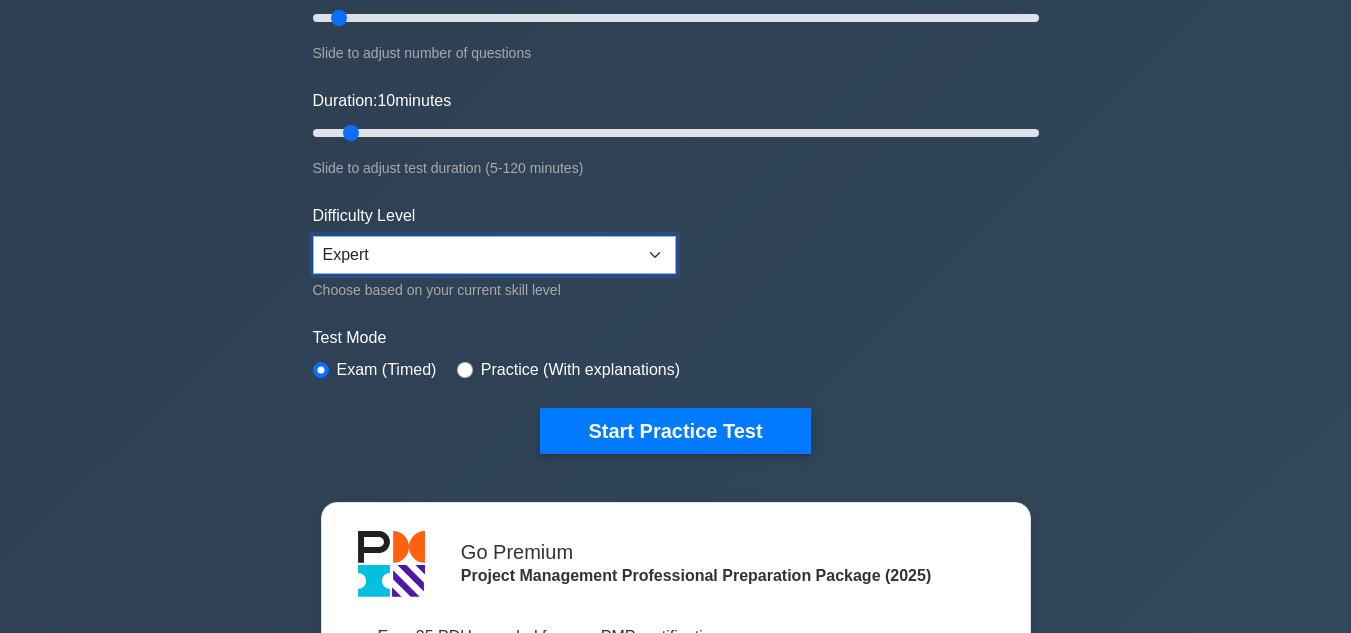 click on "Beginner
Intermediate
Expert" at bounding box center [494, 255] 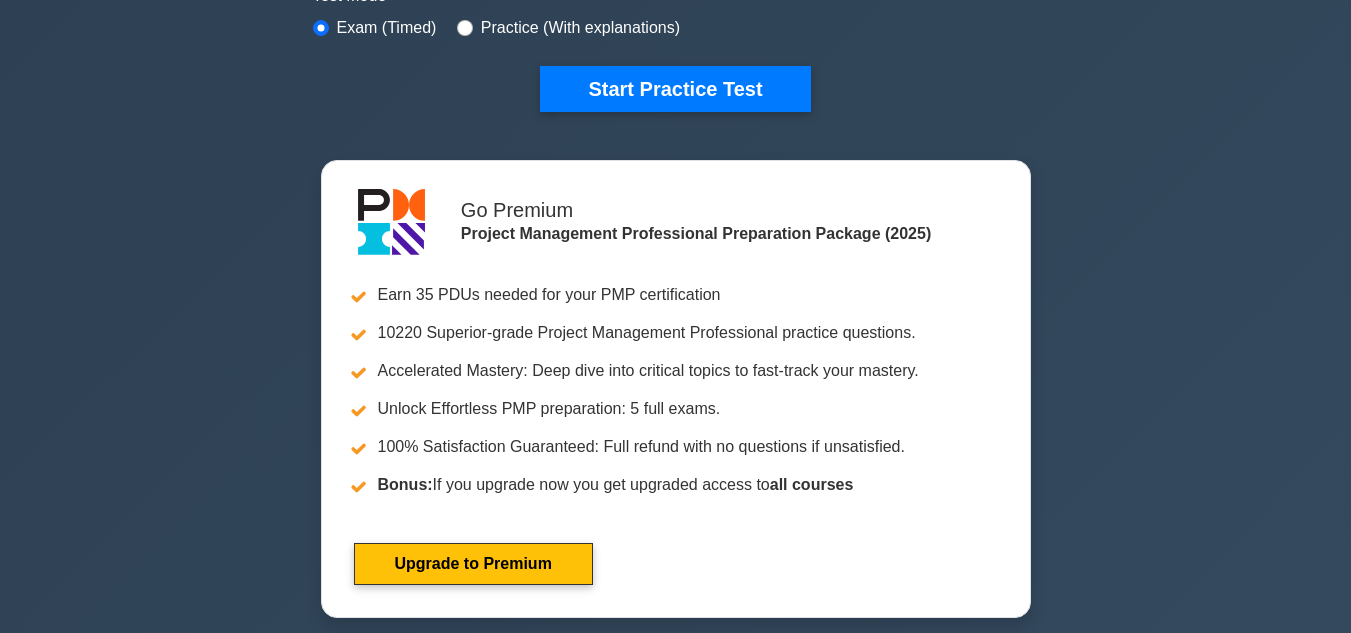 scroll, scrollTop: 700, scrollLeft: 0, axis: vertical 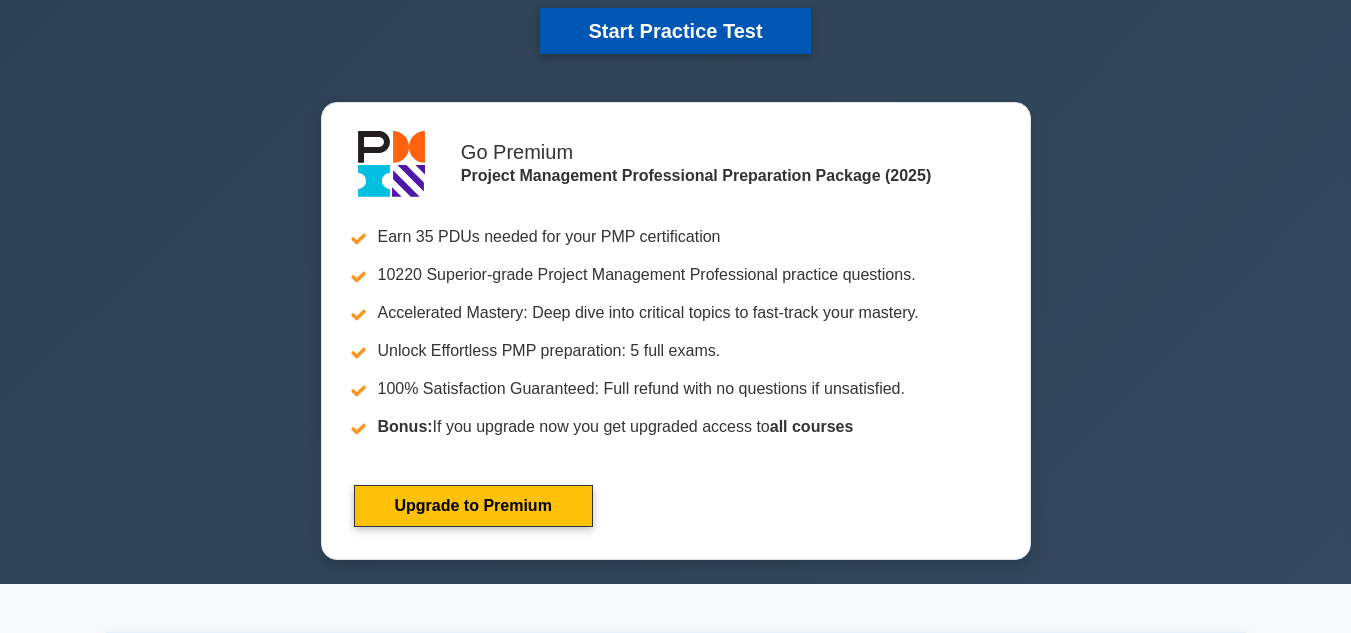 click on "Start Practice Test" at bounding box center [675, 31] 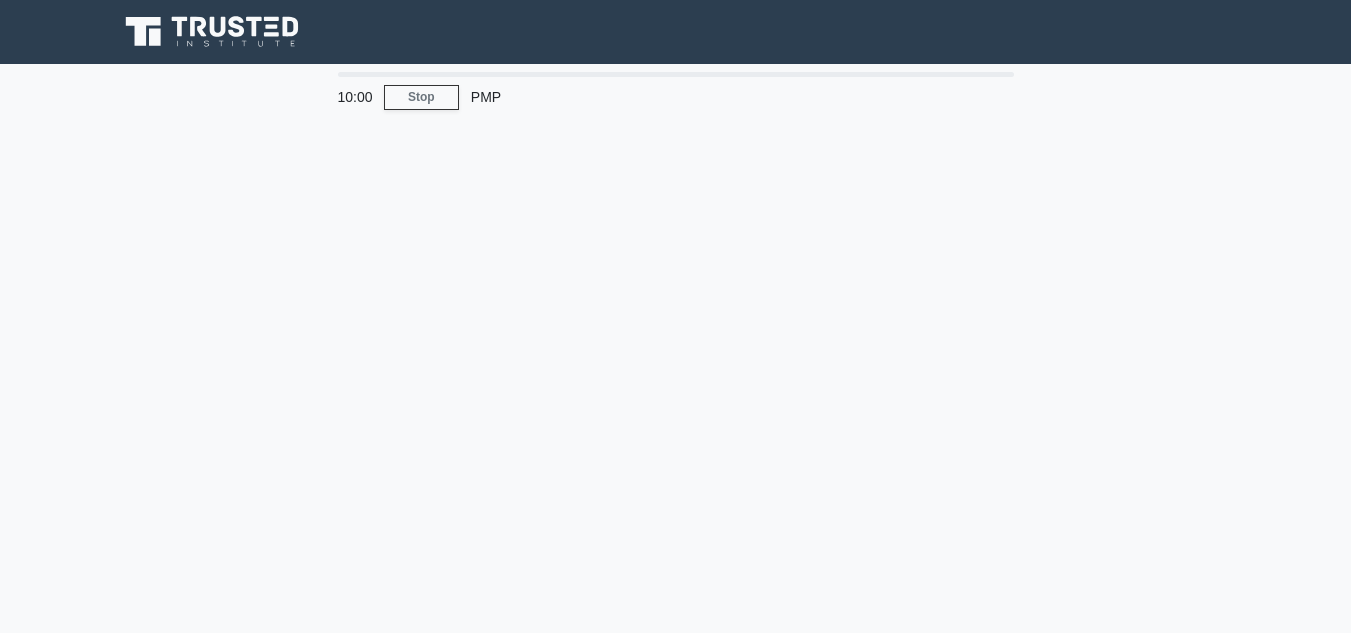 scroll, scrollTop: 0, scrollLeft: 0, axis: both 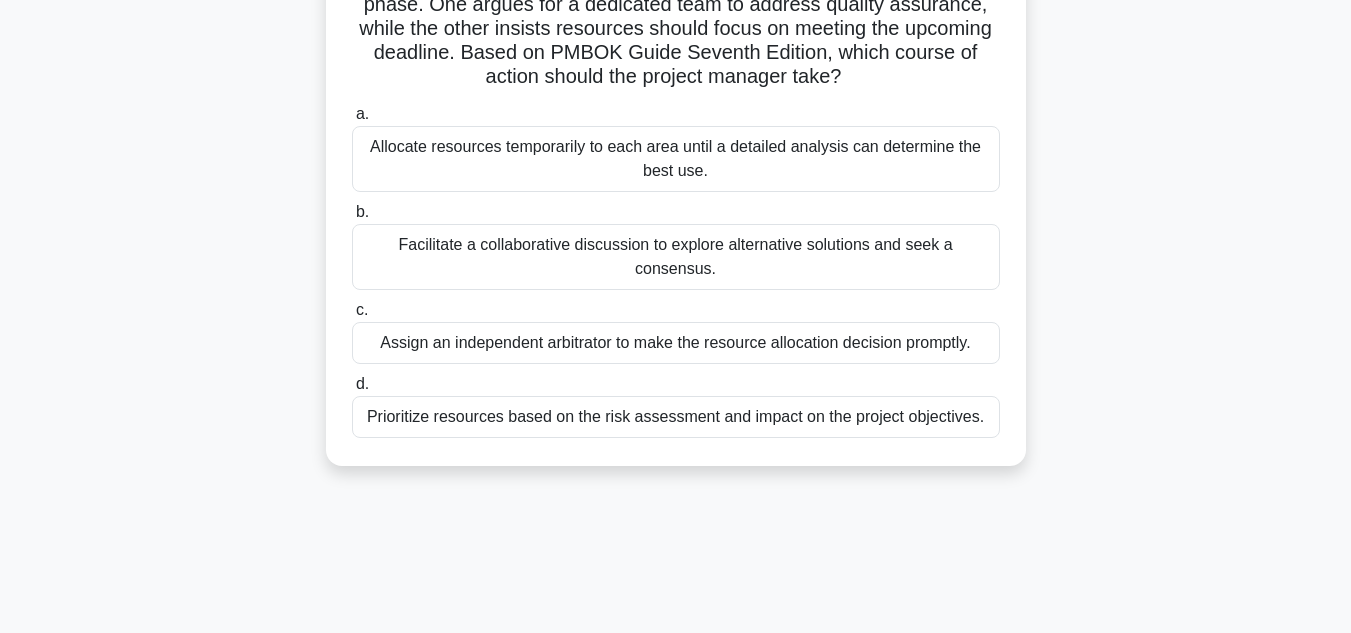 click on "Prioritize resources based on the risk assessment and impact on the project objectives." at bounding box center [676, 417] 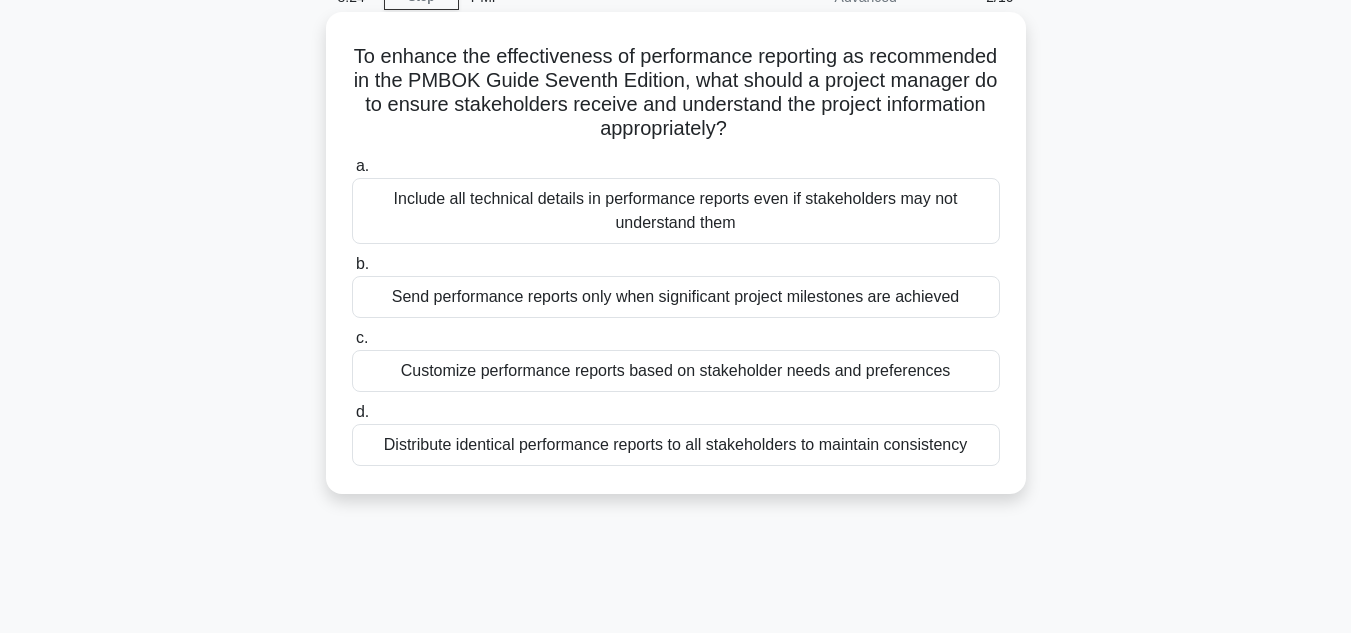 scroll, scrollTop: 200, scrollLeft: 0, axis: vertical 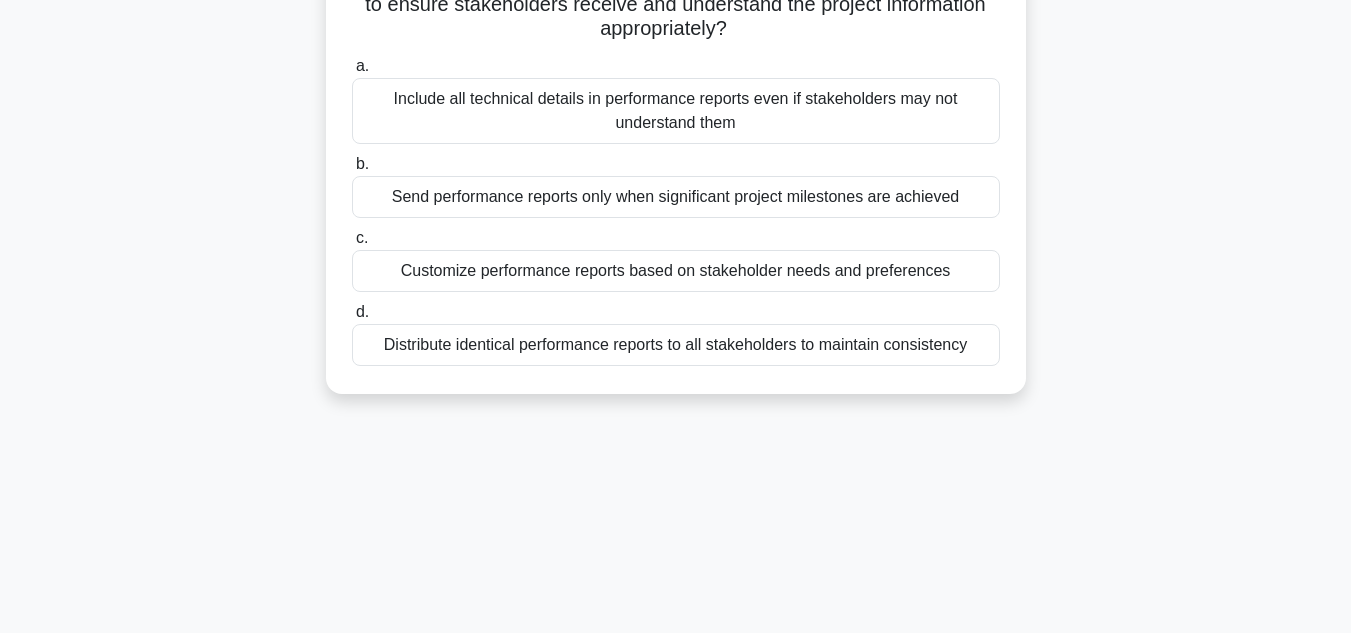 click on "Customize performance reports based on stakeholder needs and preferences" at bounding box center (676, 271) 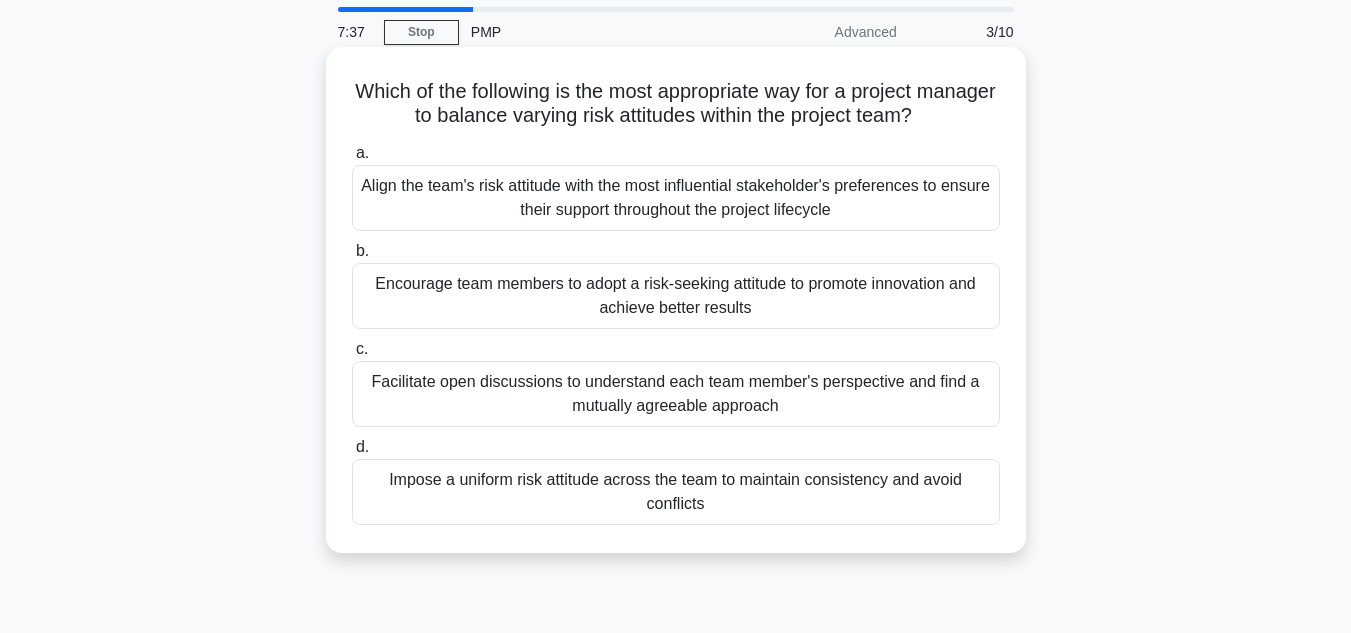 scroll, scrollTop: 100, scrollLeft: 0, axis: vertical 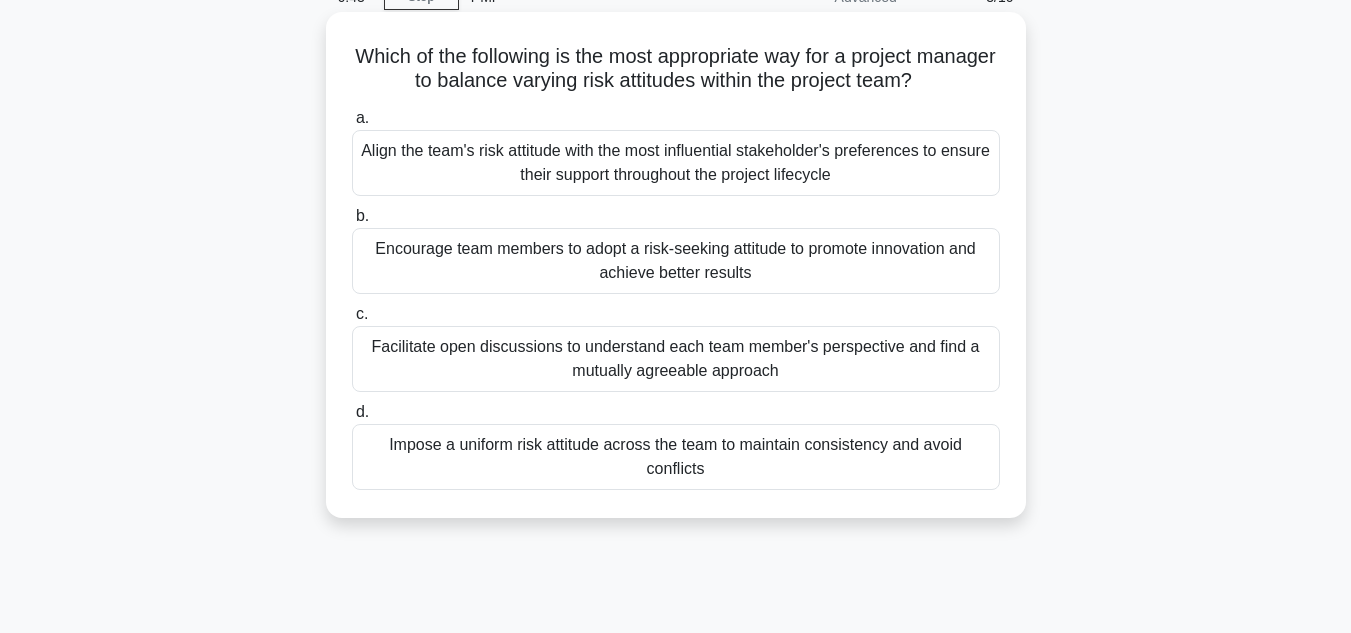 click on "Impose a uniform risk attitude across the team to maintain consistency and avoid conflicts" at bounding box center (676, 457) 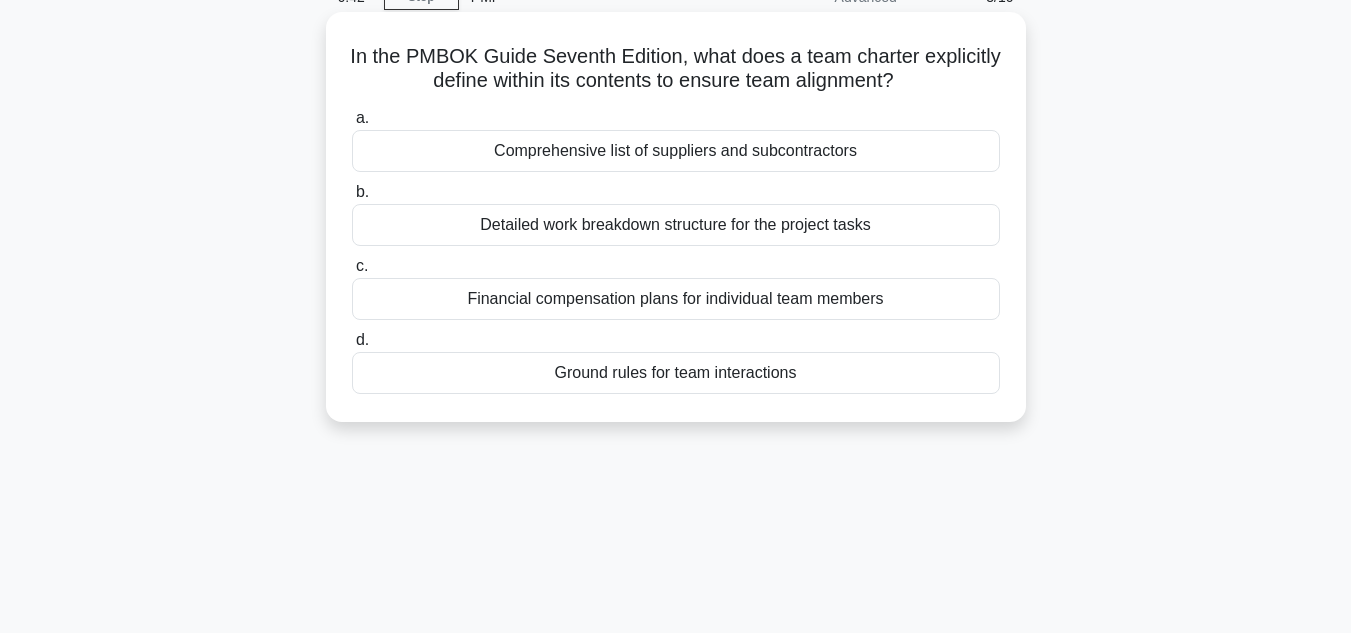 scroll, scrollTop: 0, scrollLeft: 0, axis: both 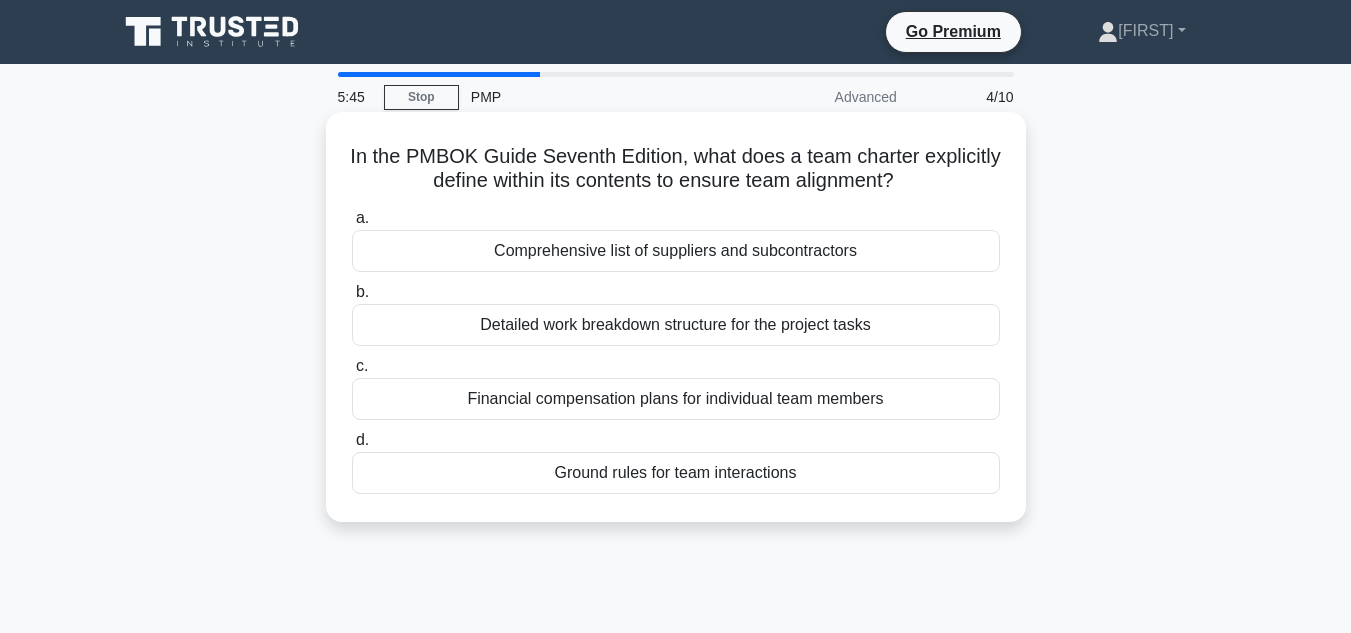 click on "Detailed work breakdown structure for the project tasks" at bounding box center [676, 325] 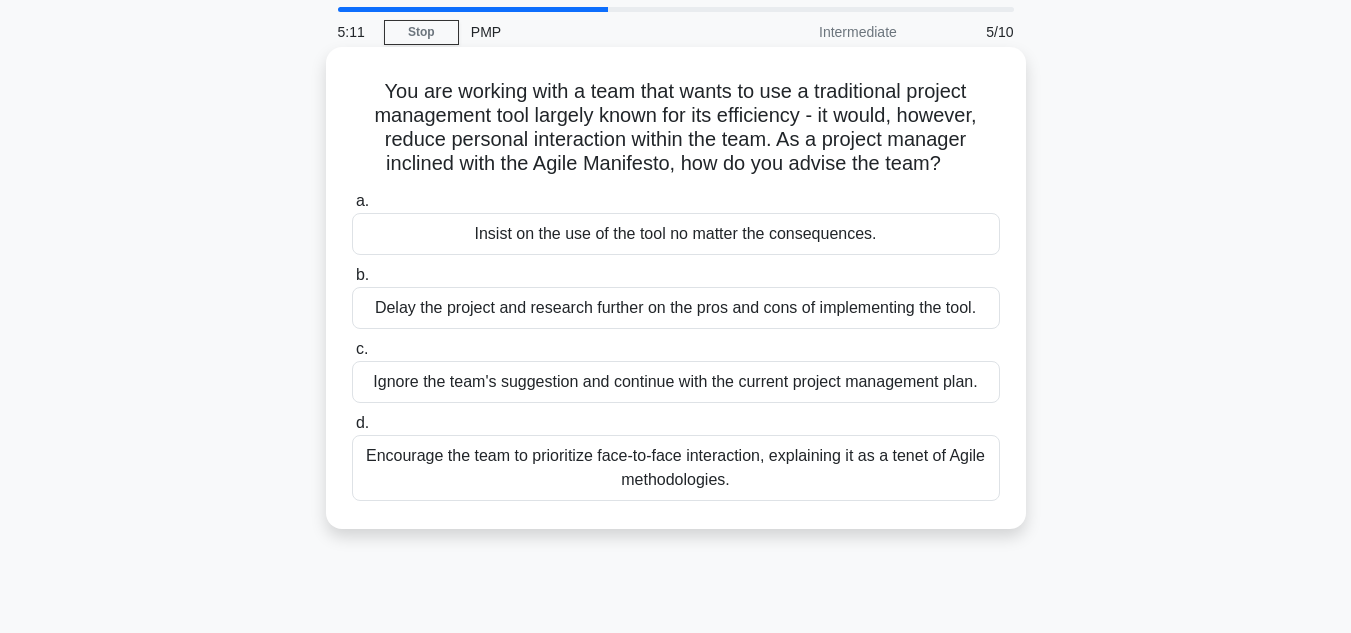 scroll, scrollTop: 100, scrollLeft: 0, axis: vertical 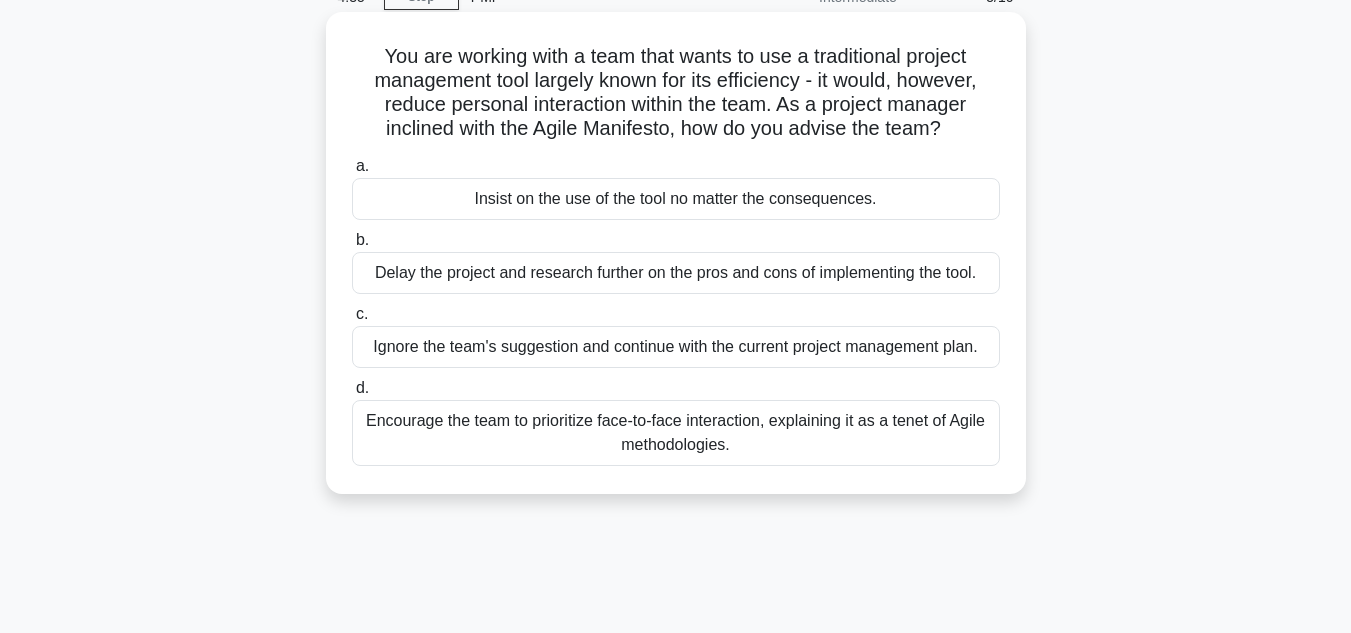click on "Insist on the use of the tool no matter the consequences." at bounding box center [676, 199] 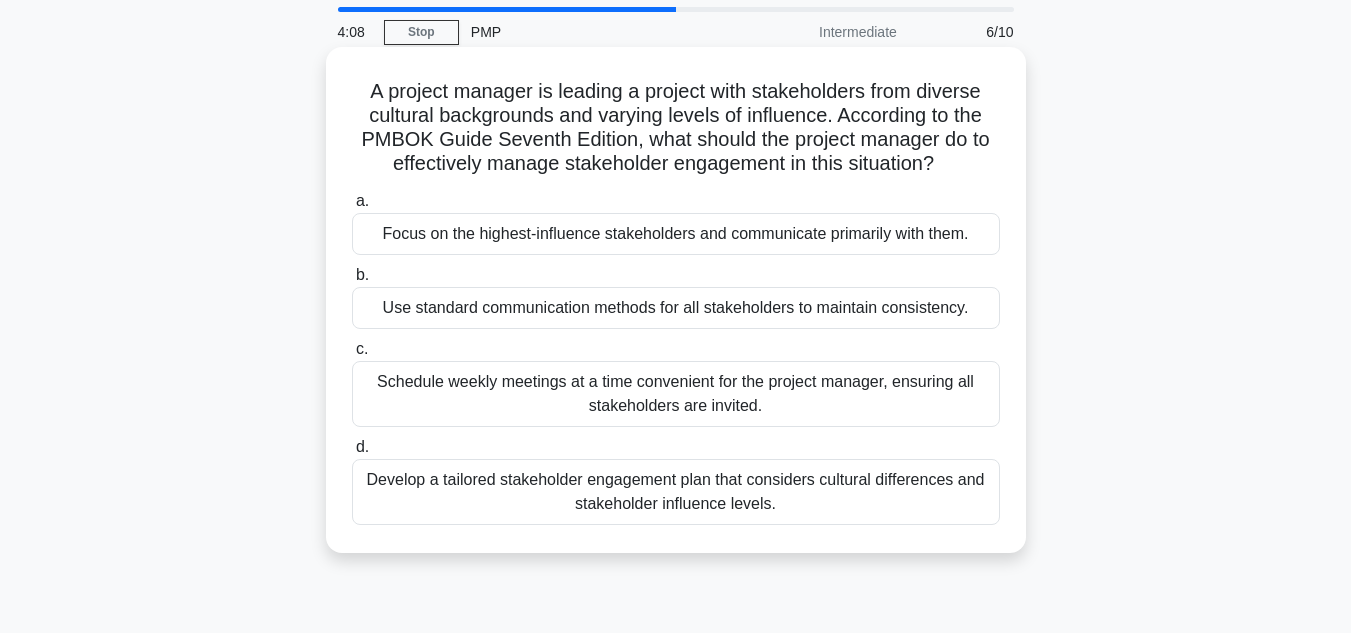 scroll, scrollTop: 100, scrollLeft: 0, axis: vertical 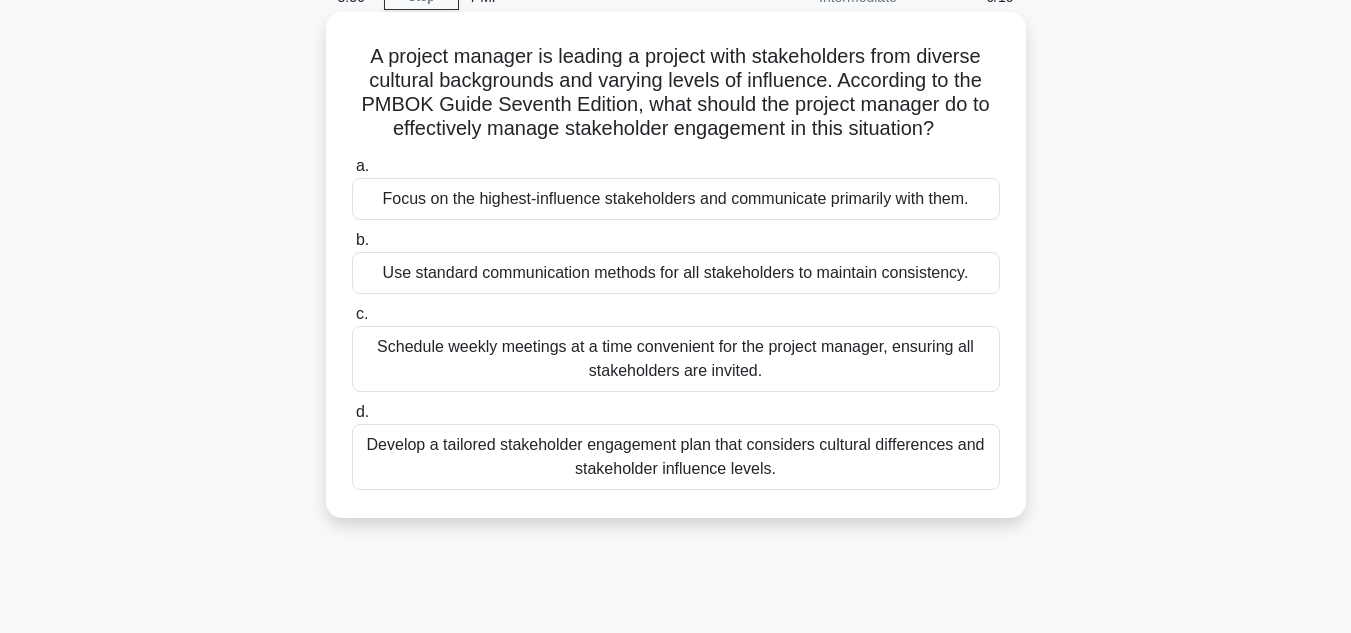 click on "Develop a tailored stakeholder engagement plan that considers cultural differences and stakeholder influence levels." at bounding box center [676, 457] 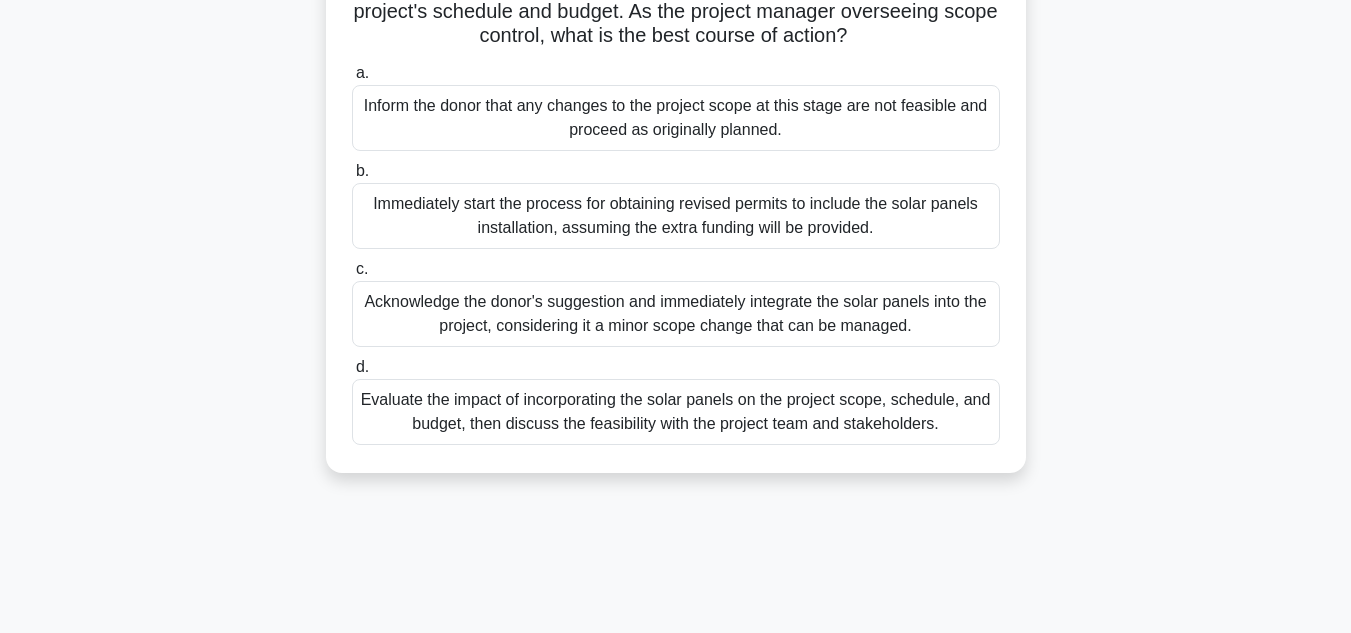 scroll, scrollTop: 300, scrollLeft: 0, axis: vertical 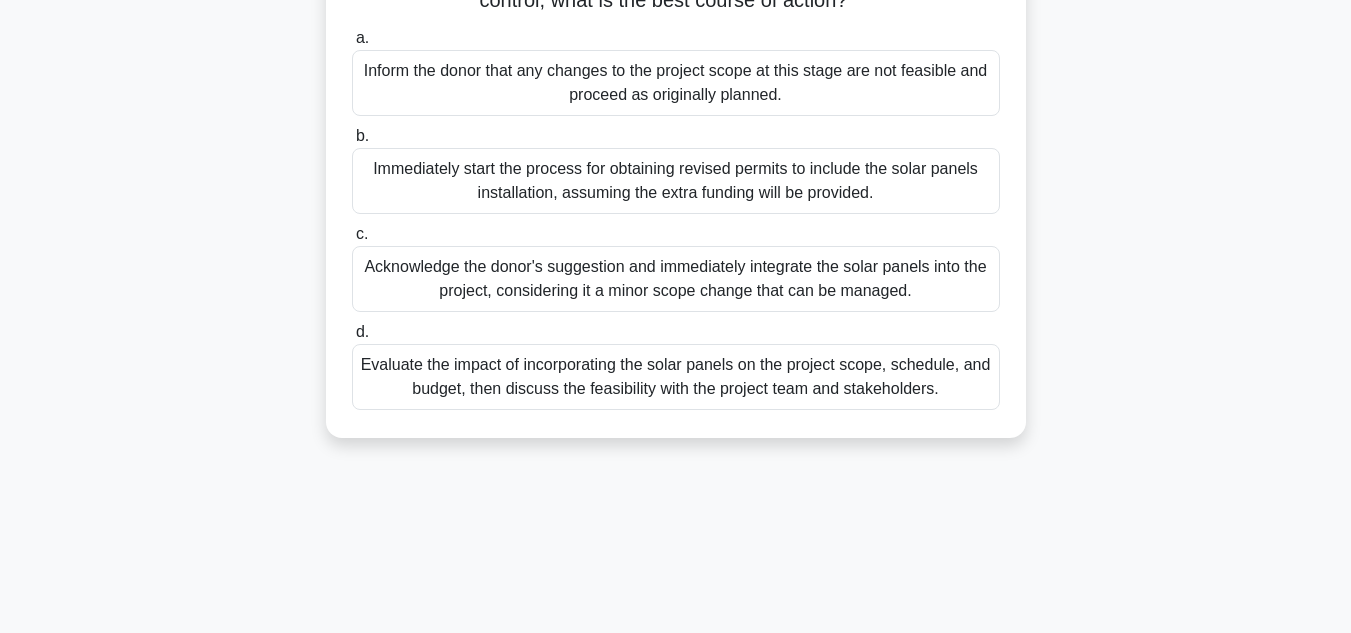 click on "Inform the donor that any changes to the project scope at this stage are not feasible and proceed as originally planned." at bounding box center (676, 83) 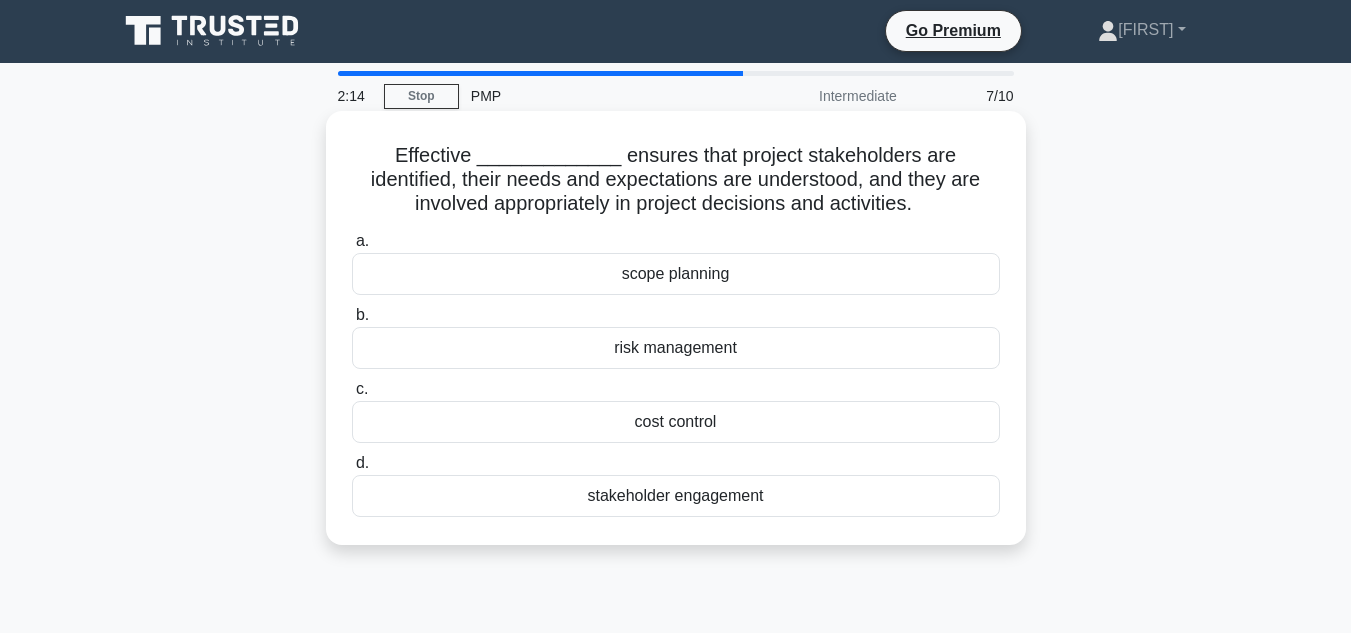 scroll, scrollTop: 0, scrollLeft: 0, axis: both 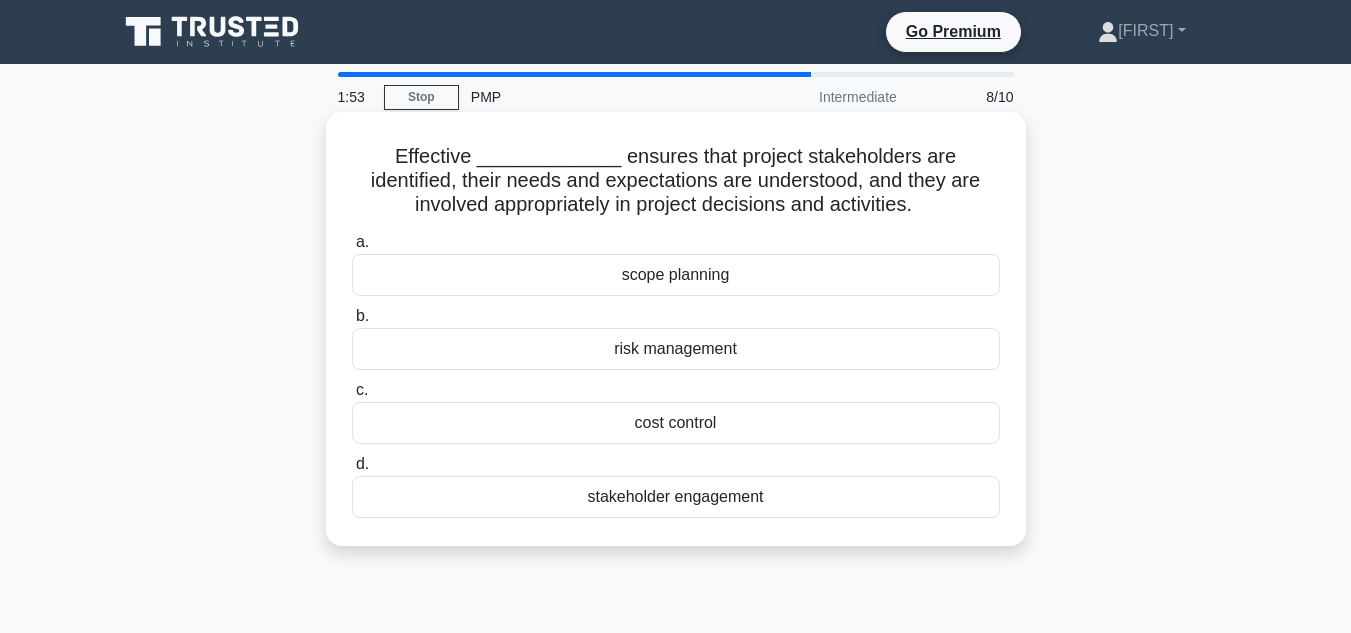 click on "stakeholder engagement" at bounding box center [676, 497] 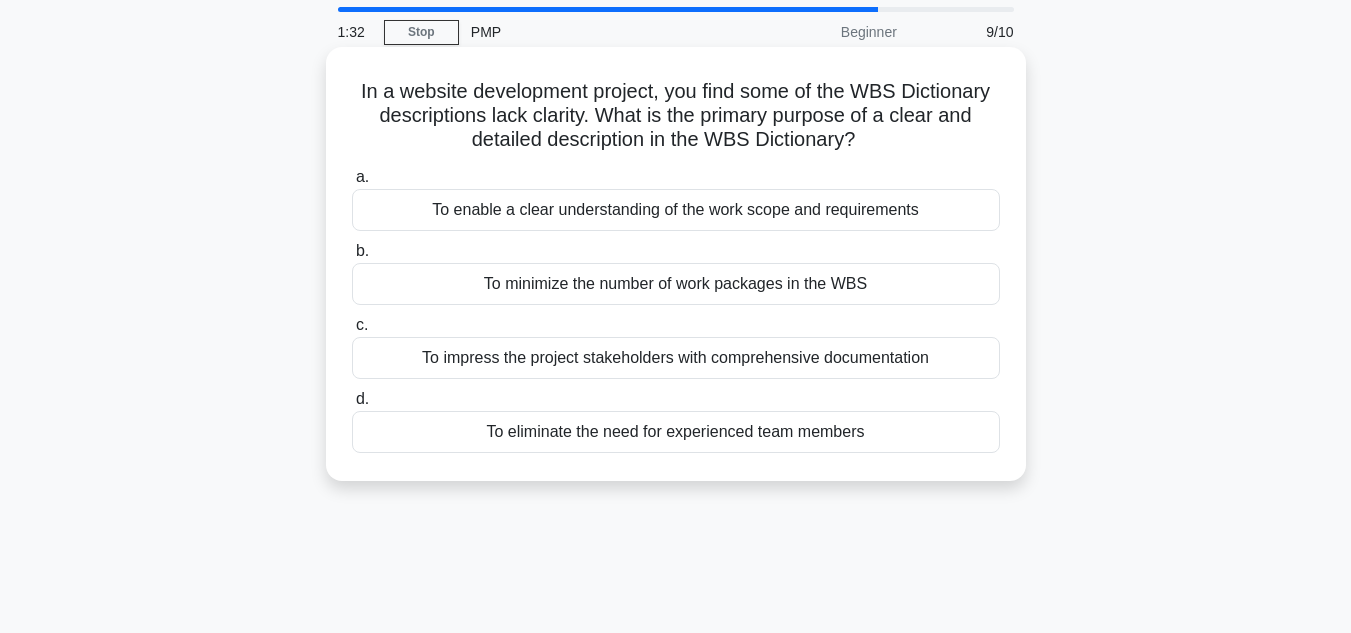 scroll, scrollTop: 100, scrollLeft: 0, axis: vertical 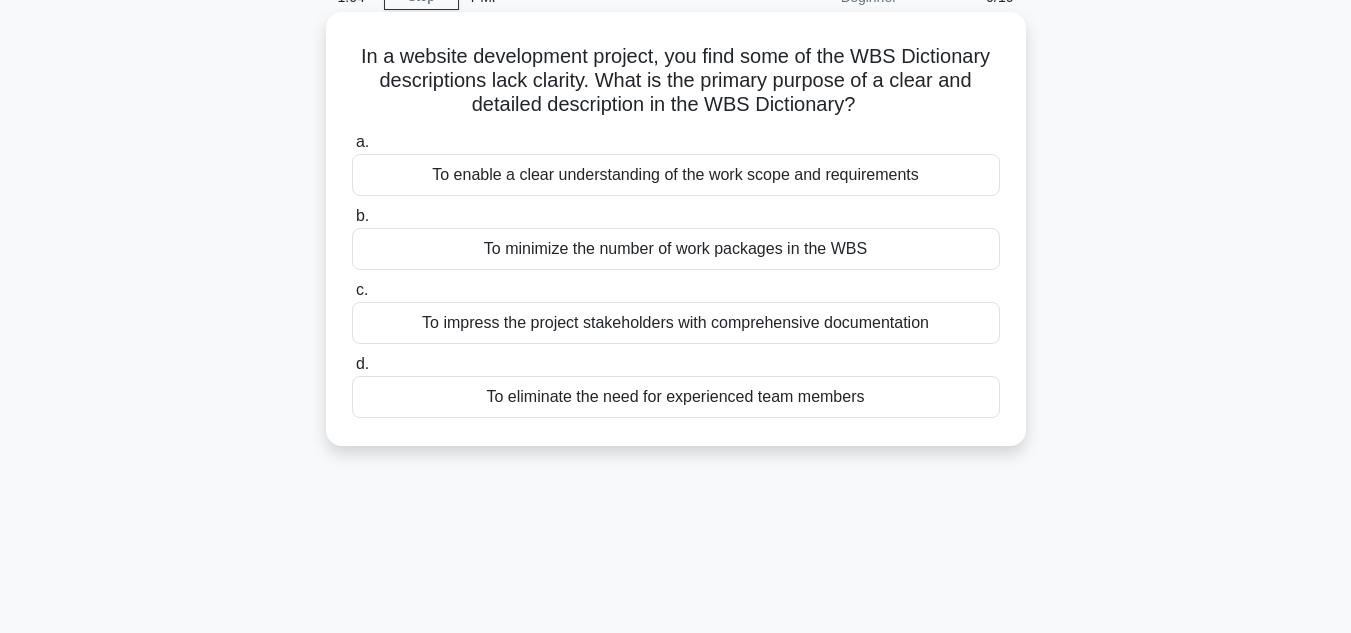 click on "To minimize the number of work packages in the WBS" at bounding box center [676, 249] 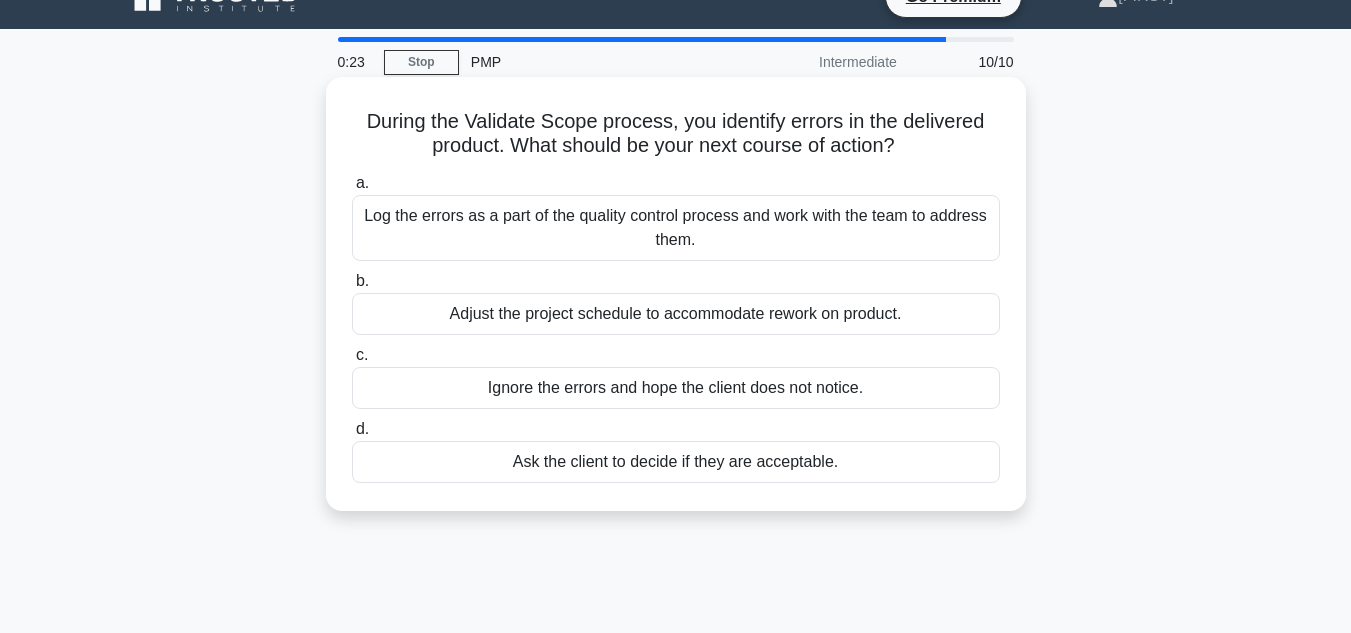 scroll, scrollTop: 0, scrollLeft: 0, axis: both 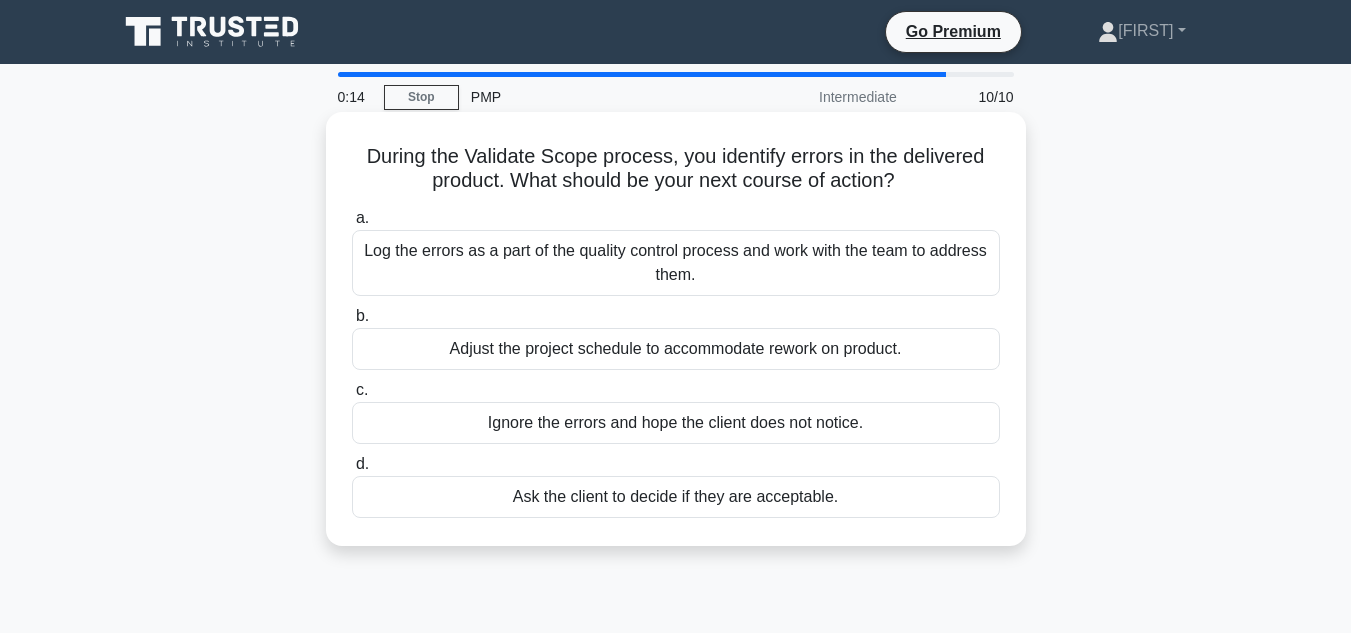click on "Log the errors as a part of the quality control process and work with the team to address them." at bounding box center (676, 263) 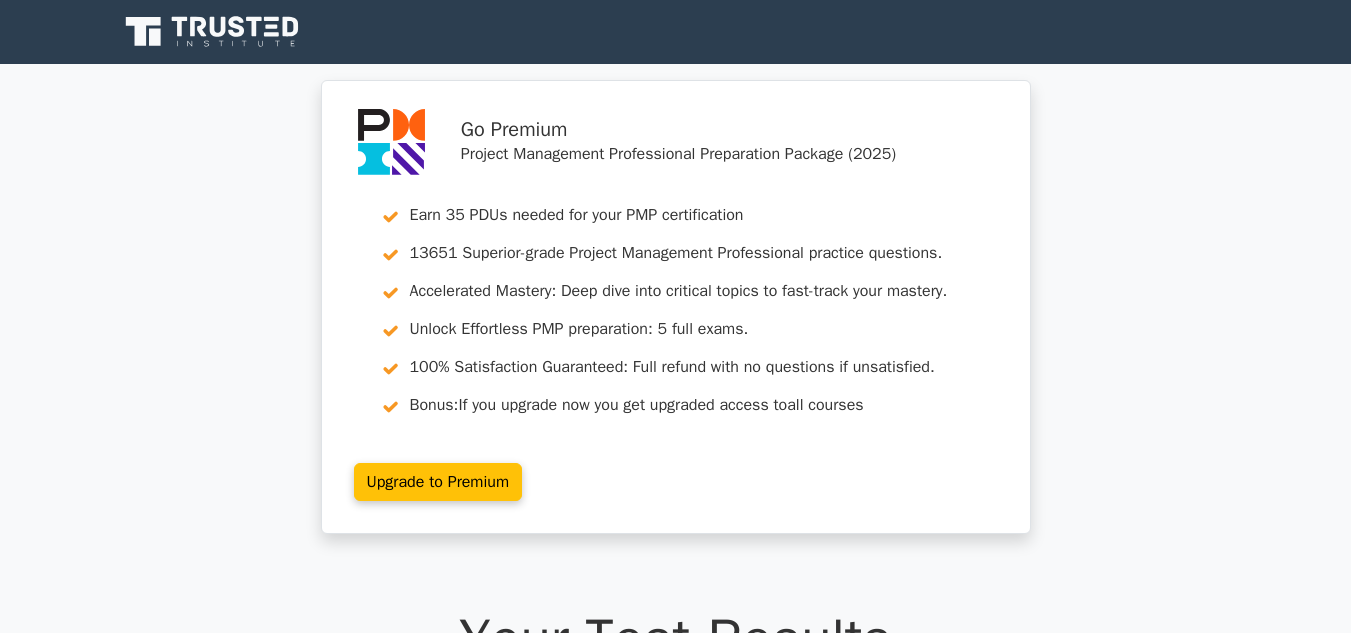 scroll, scrollTop: 0, scrollLeft: 0, axis: both 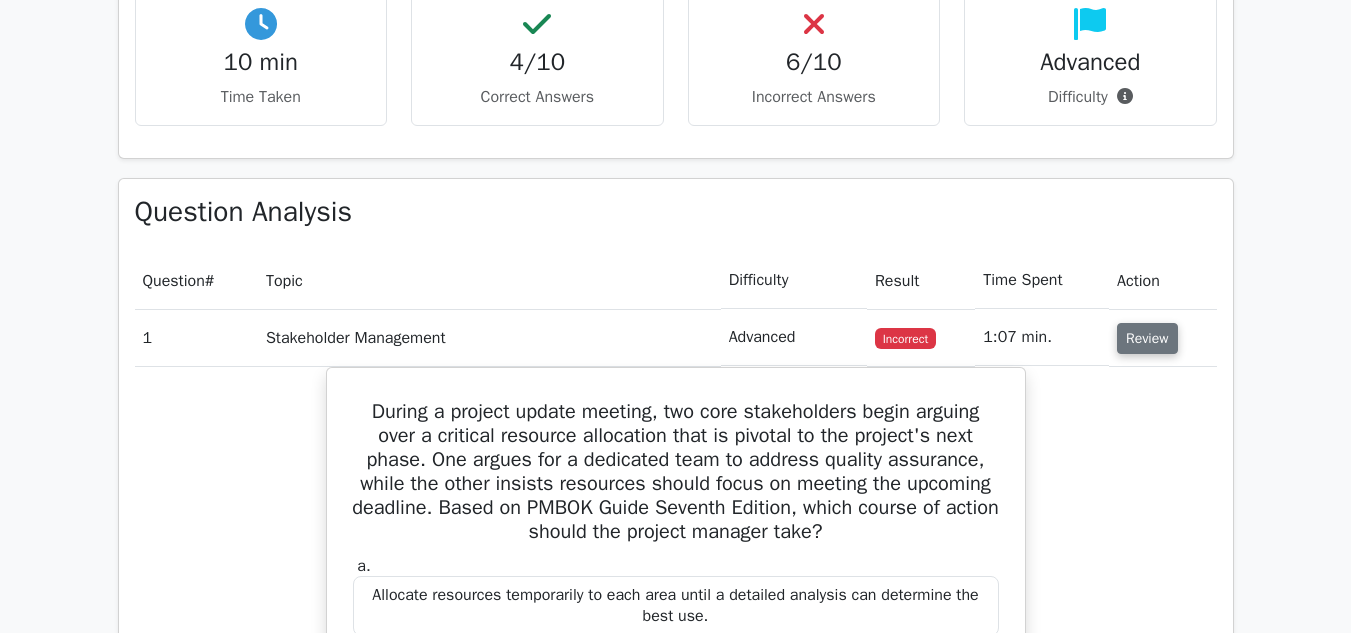 click on "Review" at bounding box center (1147, 338) 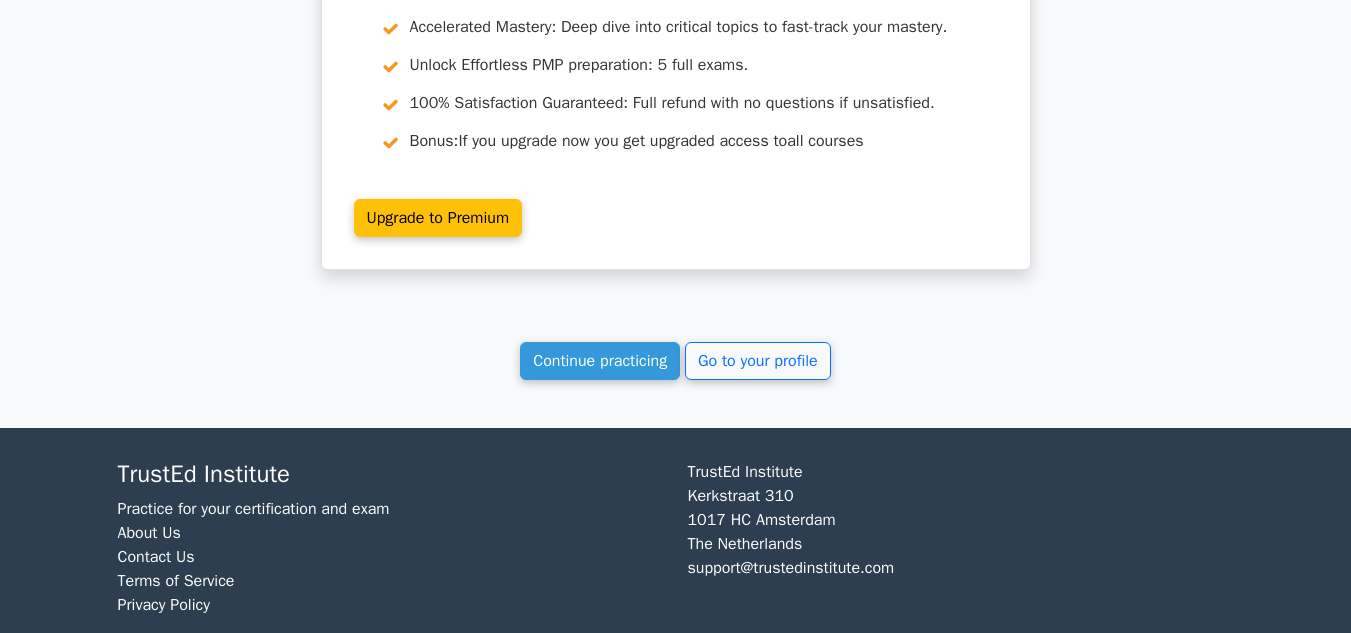 scroll, scrollTop: 2555, scrollLeft: 0, axis: vertical 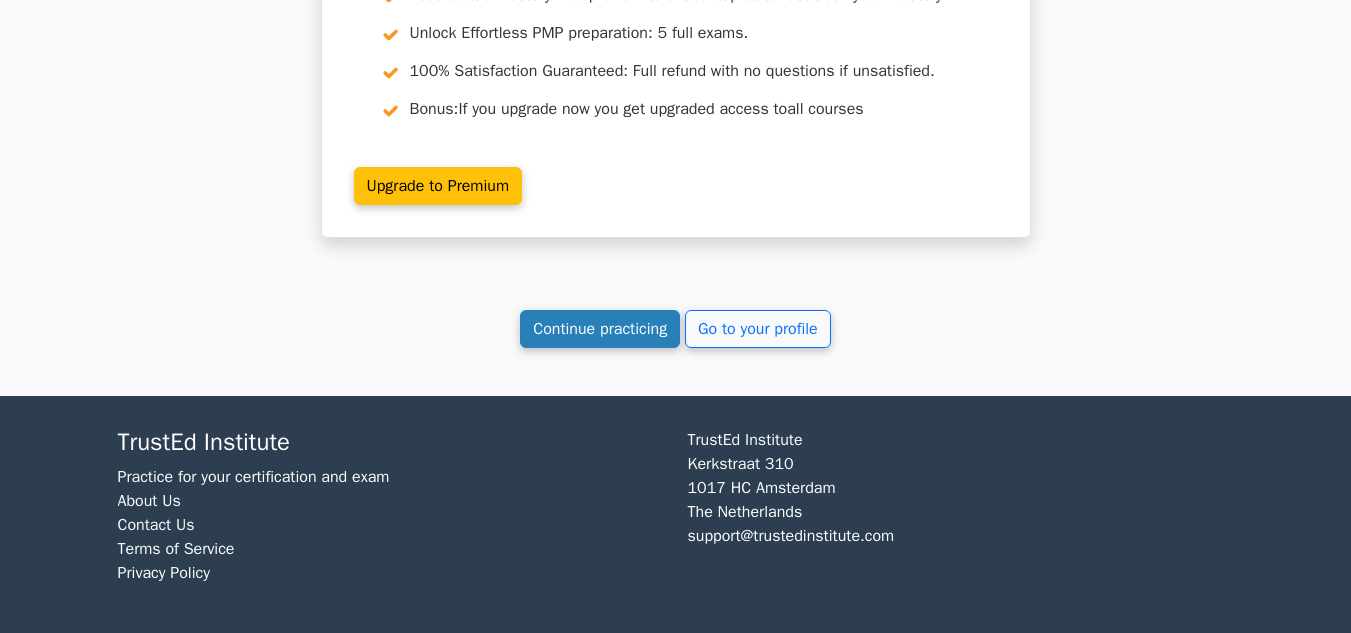 click on "Continue practicing" at bounding box center [600, 329] 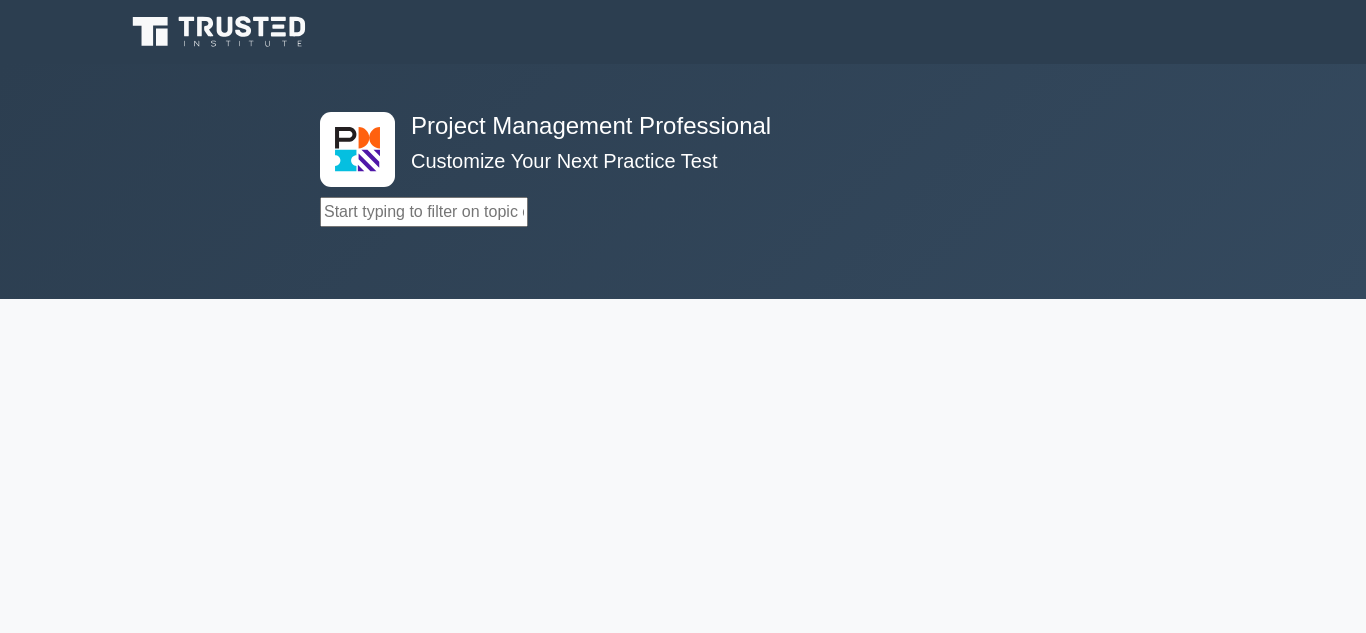 scroll, scrollTop: 0, scrollLeft: 0, axis: both 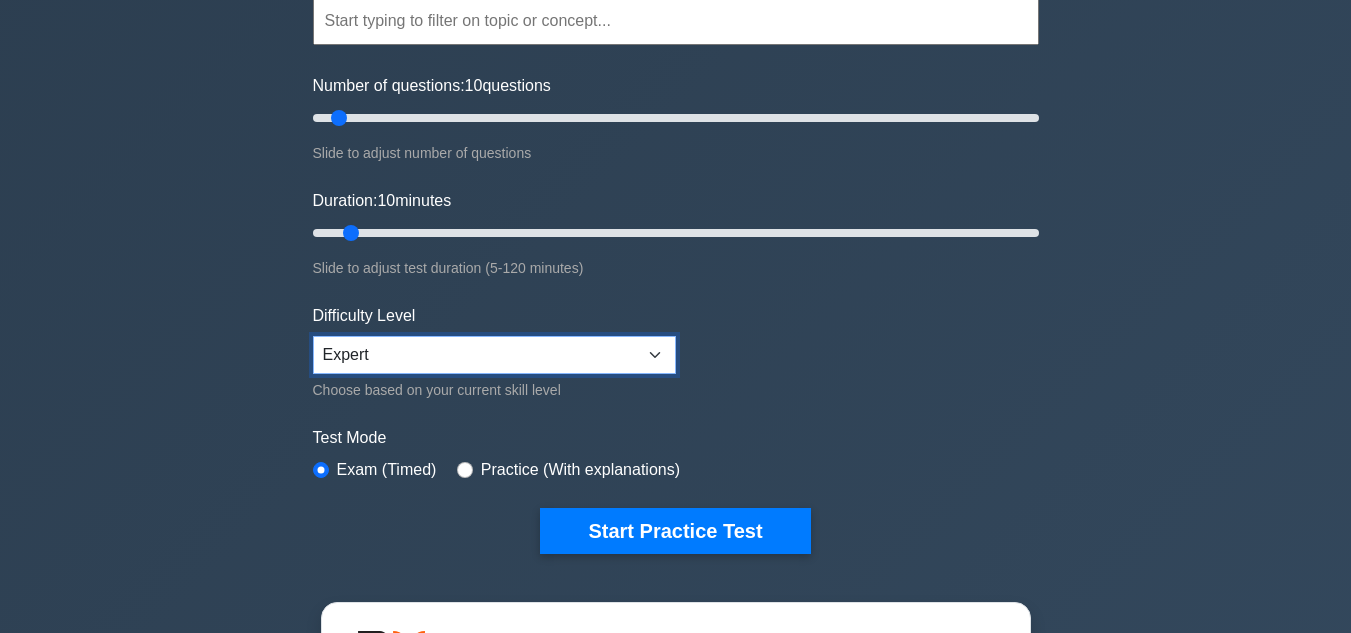 click on "Beginner
Intermediate
Expert" at bounding box center [494, 355] 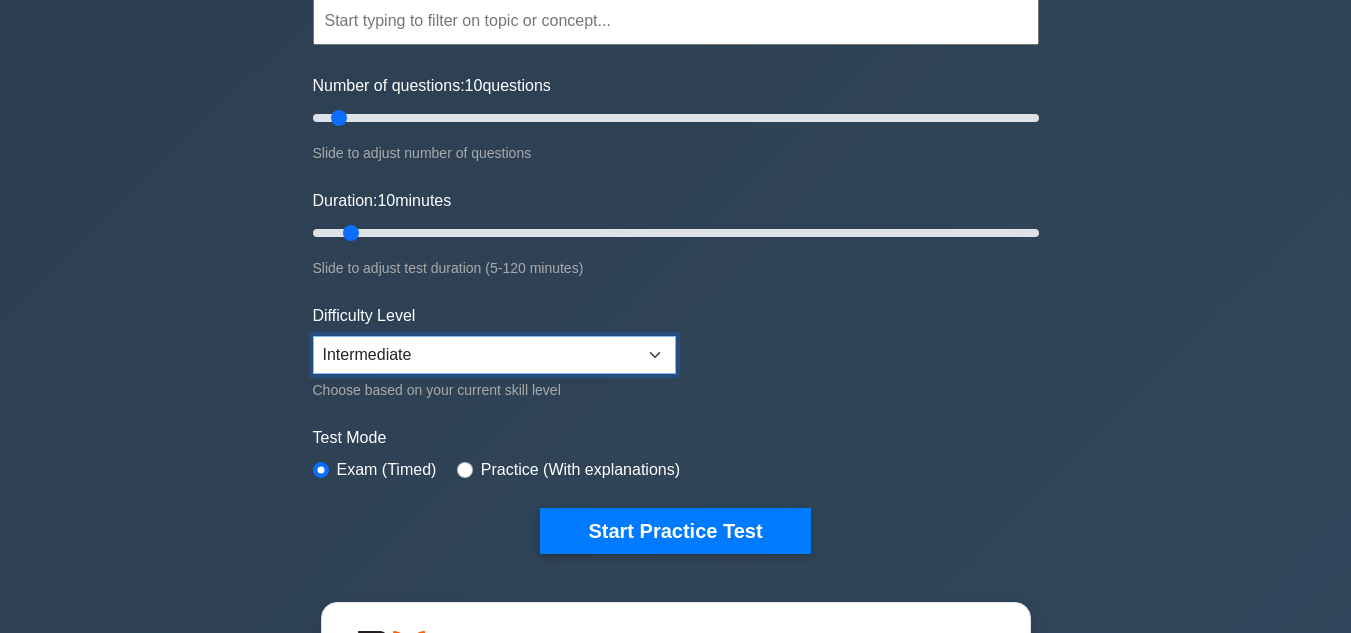 click on "Beginner
Intermediate
Expert" at bounding box center (494, 355) 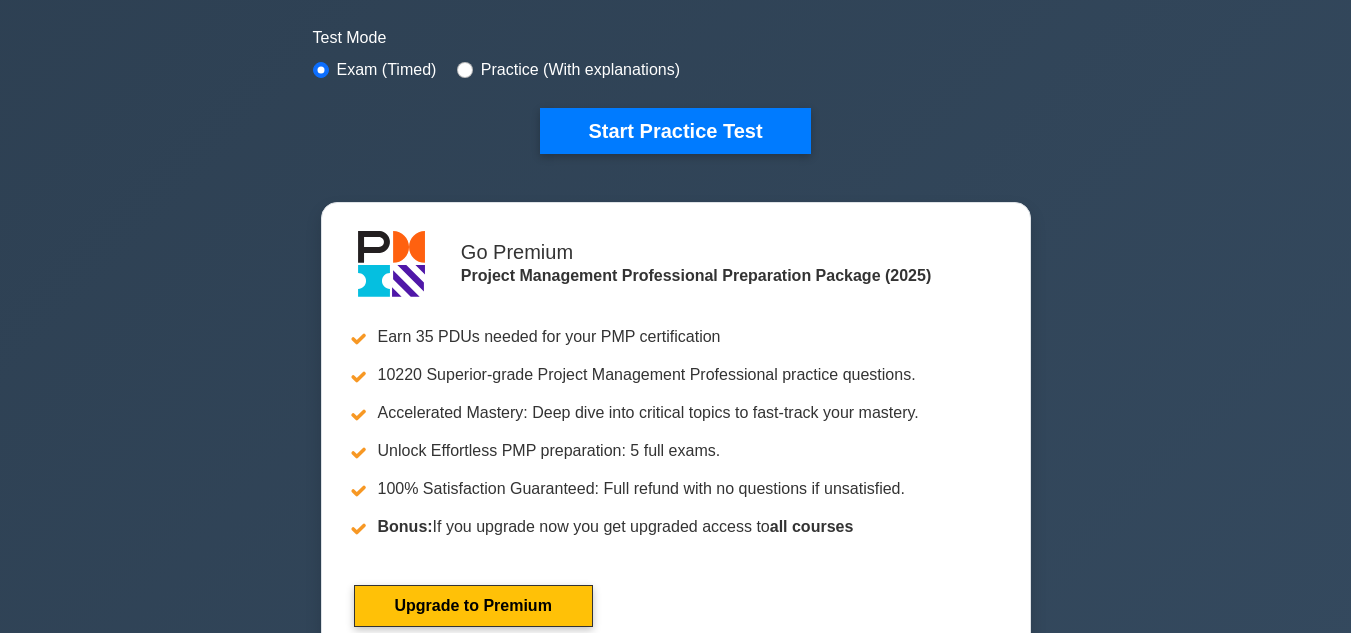 scroll, scrollTop: 200, scrollLeft: 0, axis: vertical 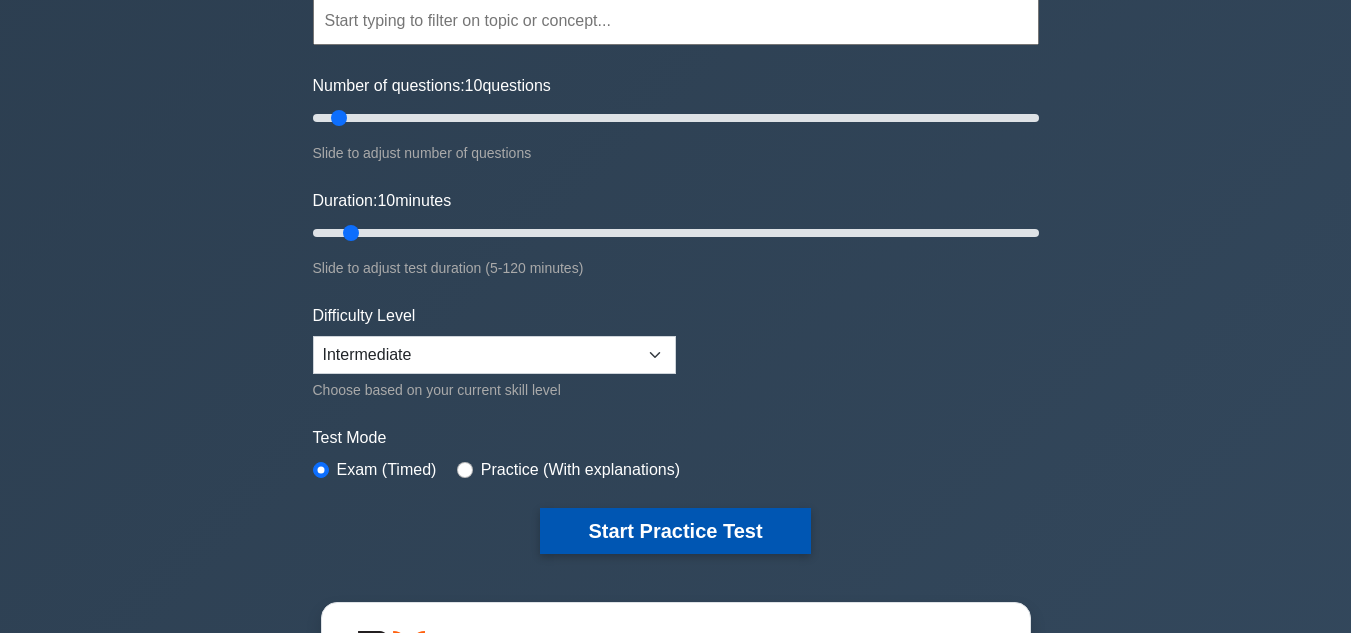 click on "Start Practice Test" at bounding box center (675, 531) 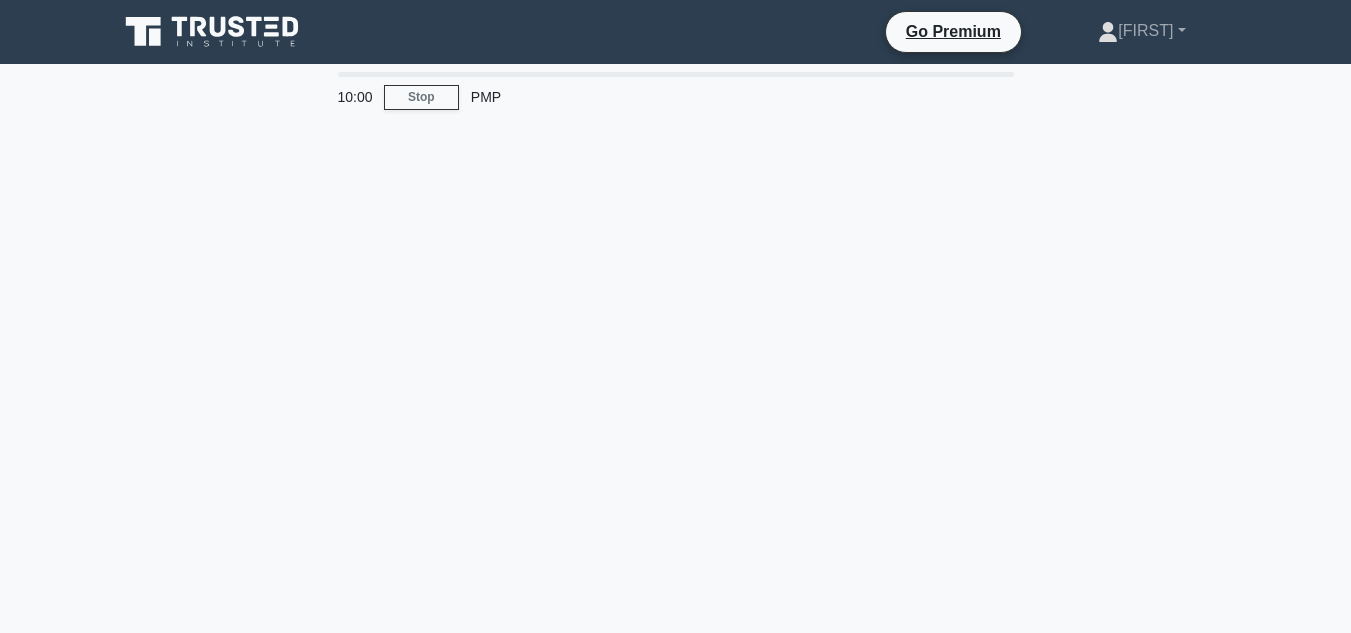 scroll, scrollTop: 0, scrollLeft: 0, axis: both 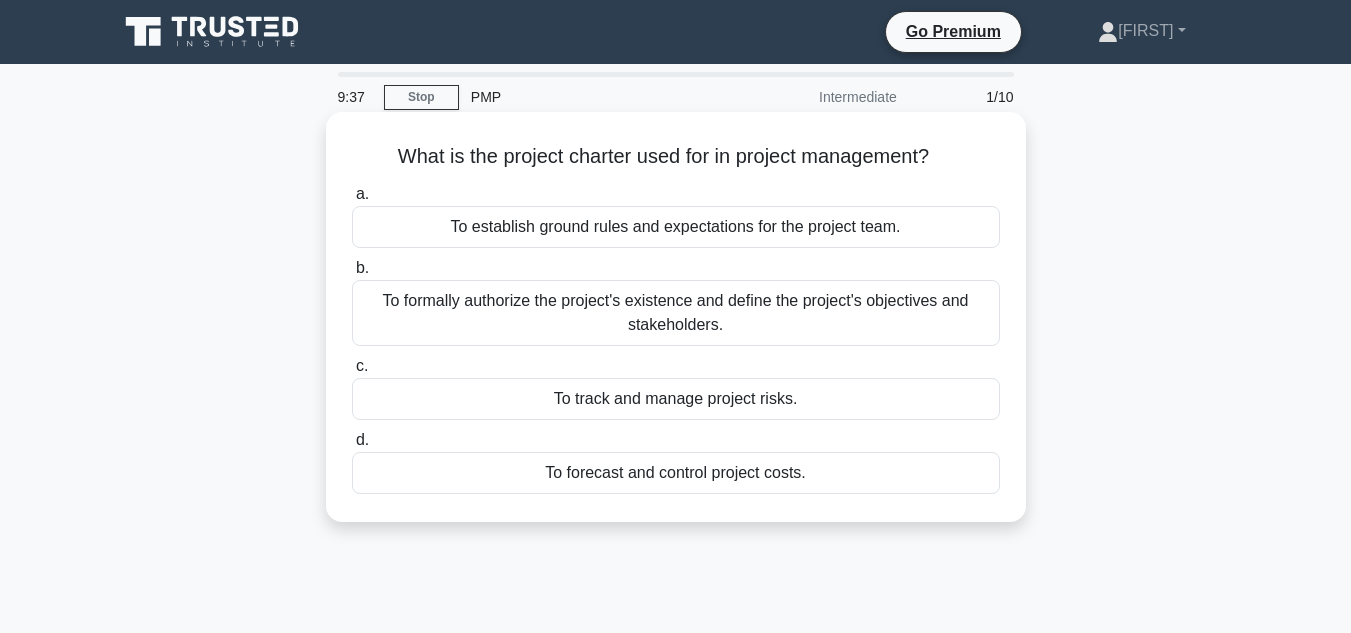 click on "To formally authorize the project's existence and define the project's objectives and stakeholders." at bounding box center (676, 313) 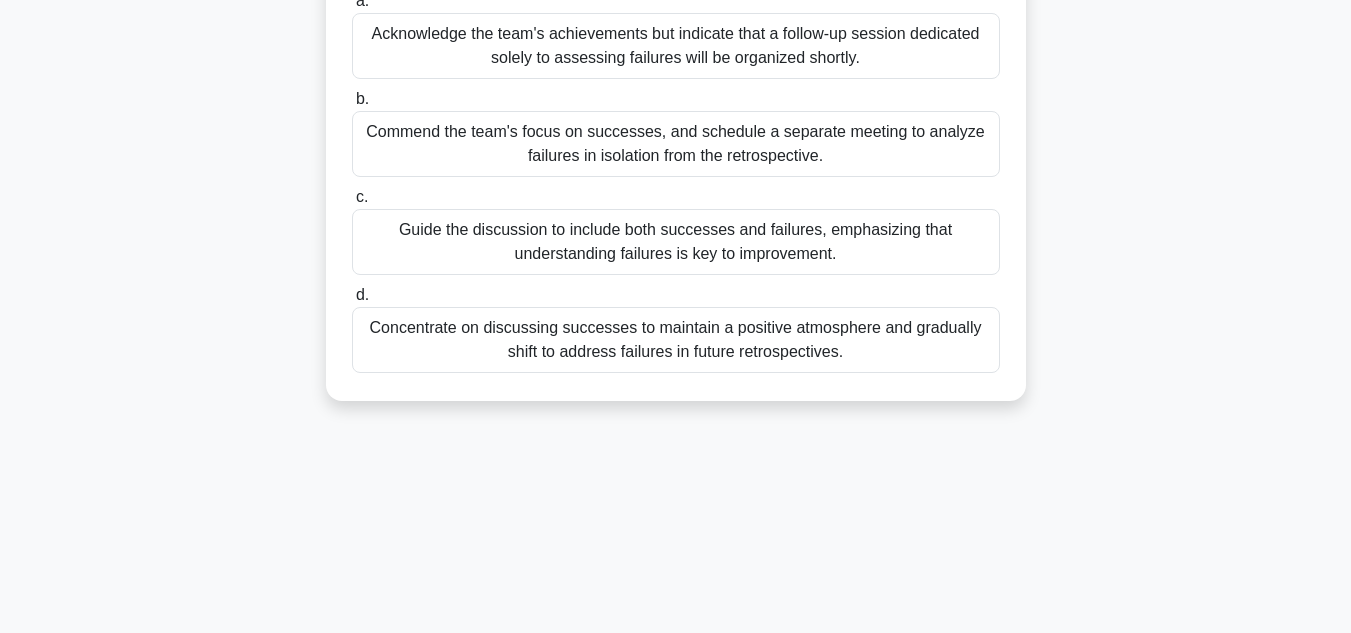 scroll, scrollTop: 300, scrollLeft: 0, axis: vertical 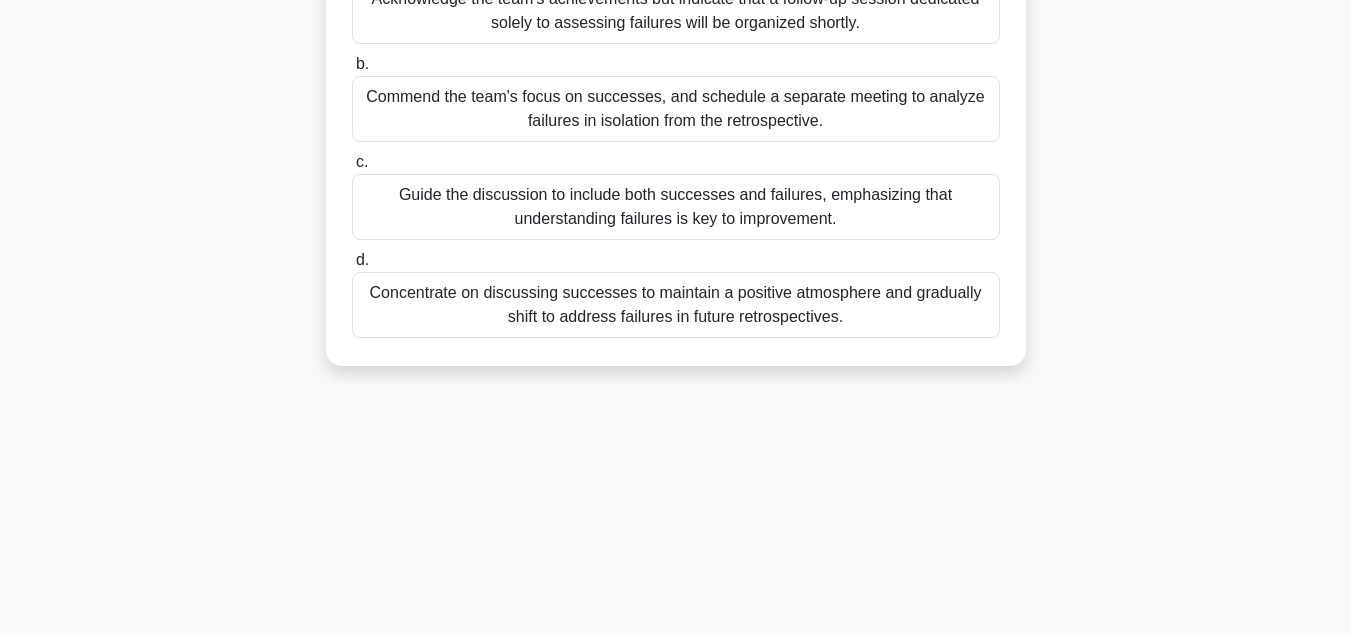 click on "Concentrate on discussing successes to maintain a positive atmosphere and gradually shift to address failures in future retrospectives." at bounding box center (676, 305) 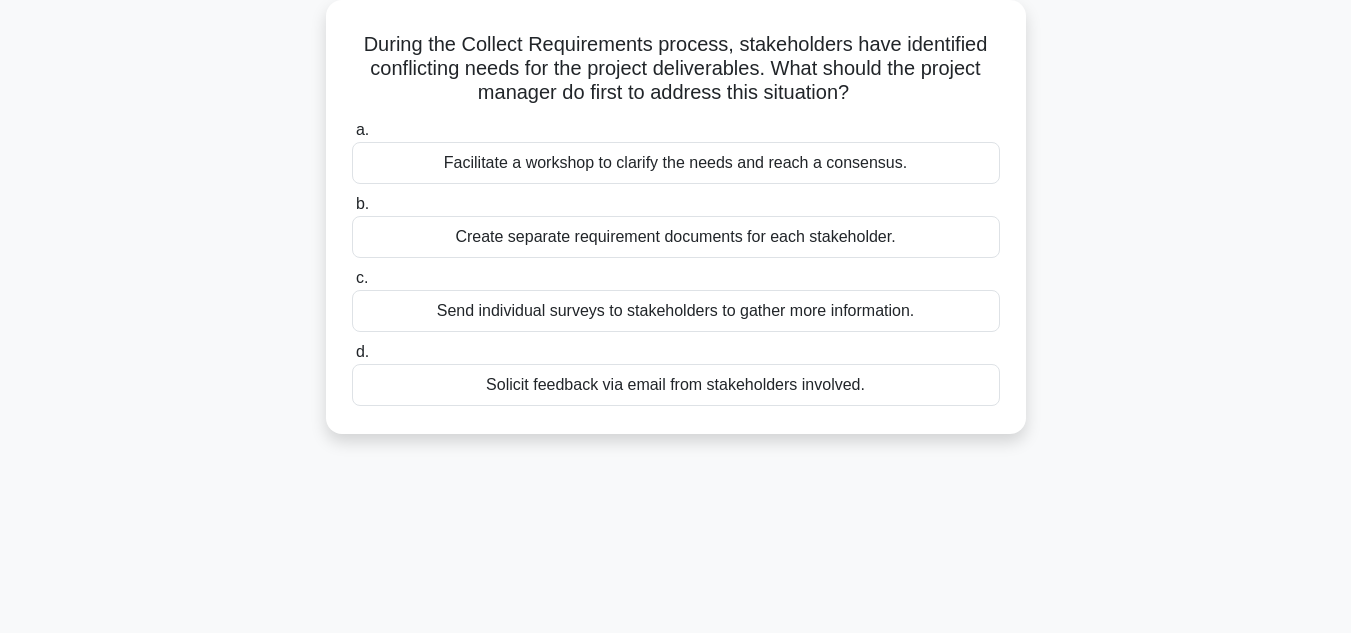 scroll, scrollTop: 0, scrollLeft: 0, axis: both 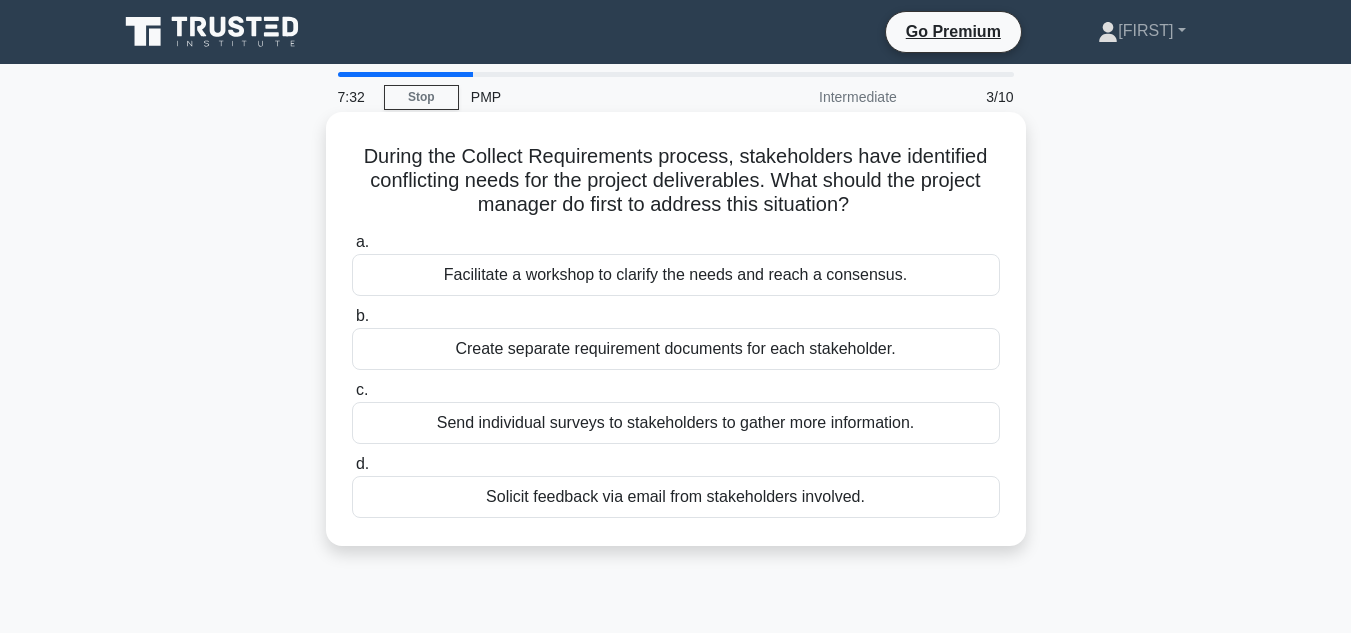 click on "Facilitate a workshop to clarify the needs and reach a consensus." at bounding box center [676, 275] 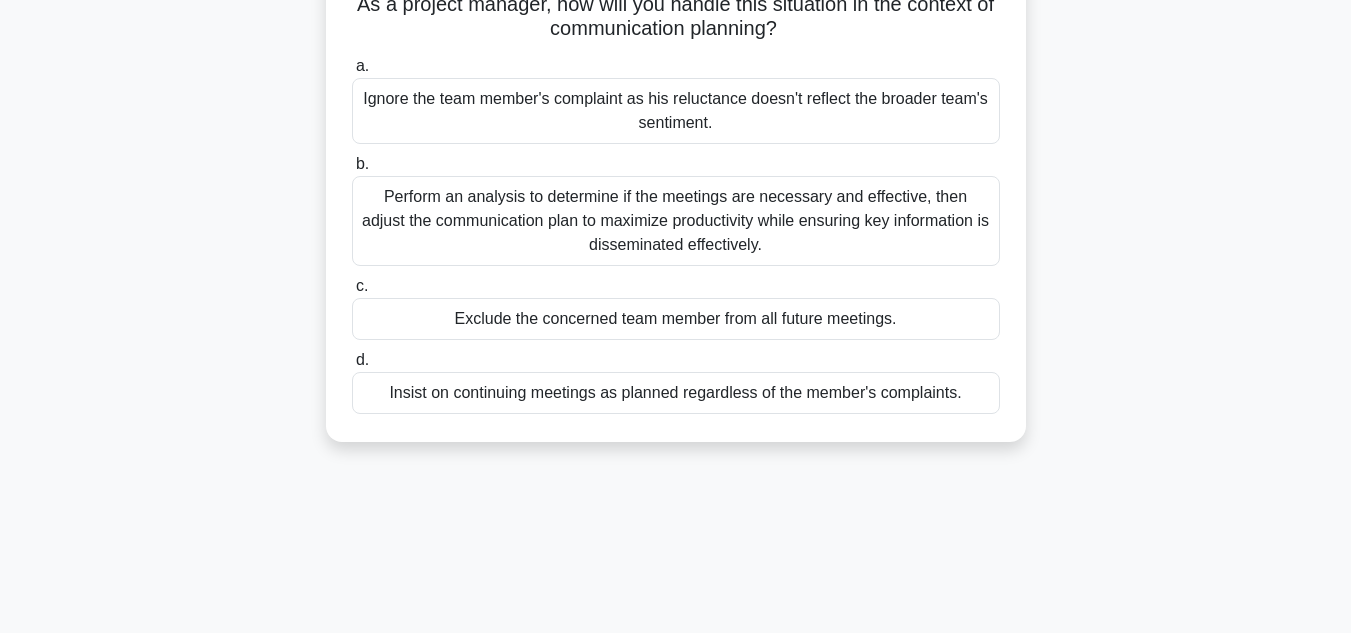 scroll, scrollTop: 300, scrollLeft: 0, axis: vertical 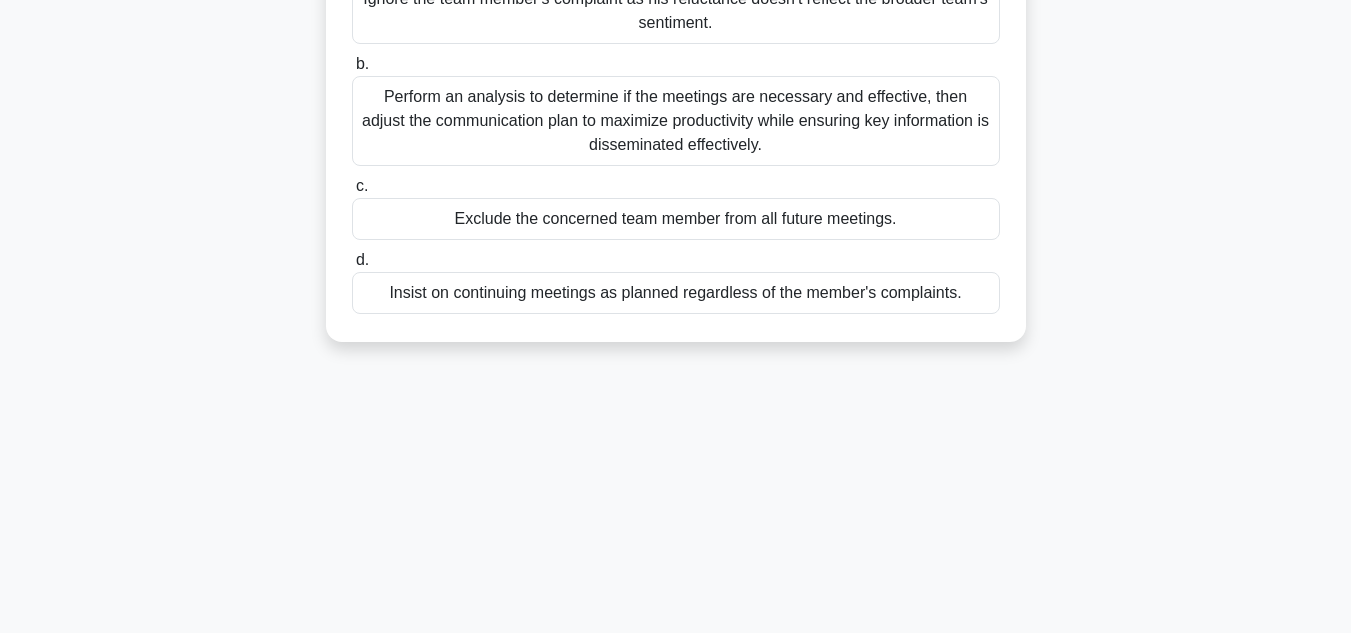 click on "Insist on continuing meetings as planned regardless of the member's complaints." at bounding box center [676, 293] 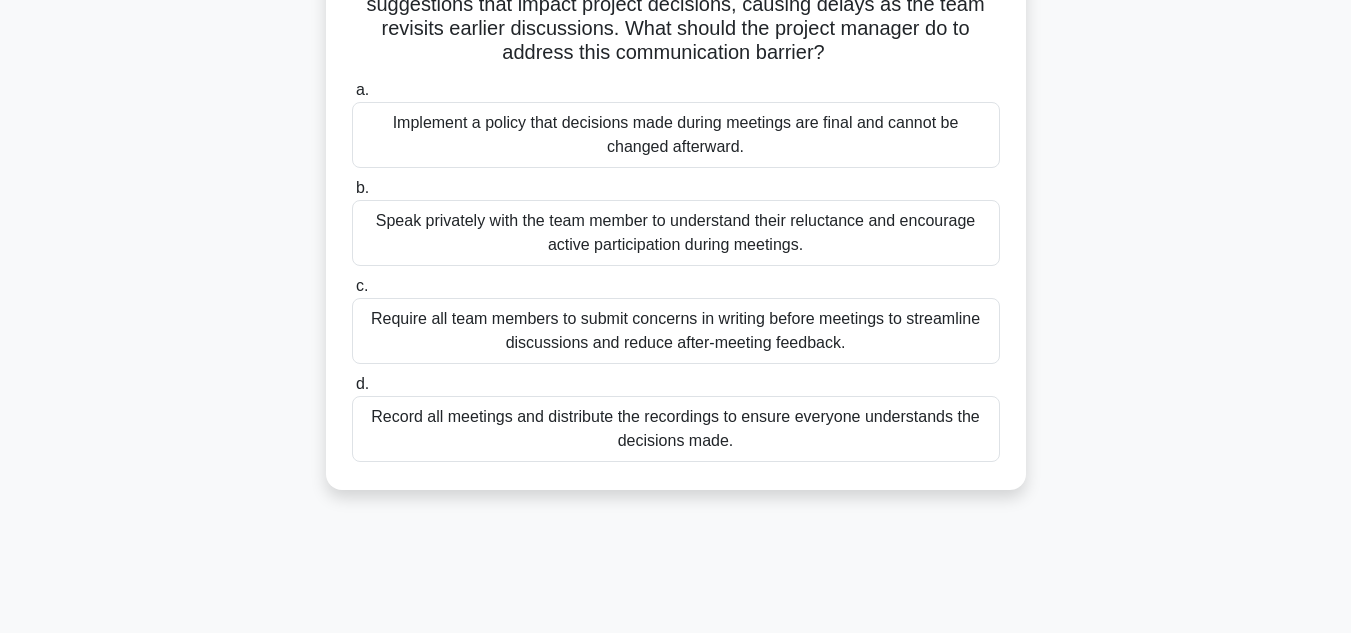 scroll, scrollTop: 300, scrollLeft: 0, axis: vertical 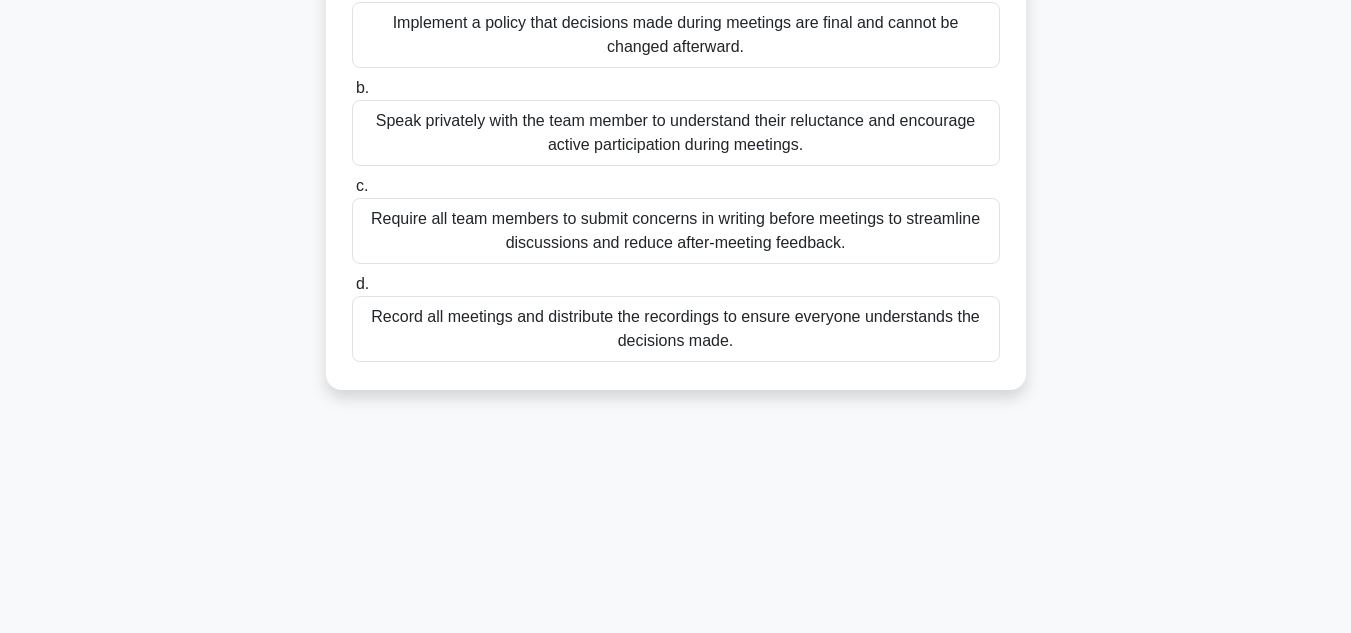 click on "Require all team members to submit concerns in writing before meetings to streamline discussions and reduce after-meeting feedback." at bounding box center (676, 231) 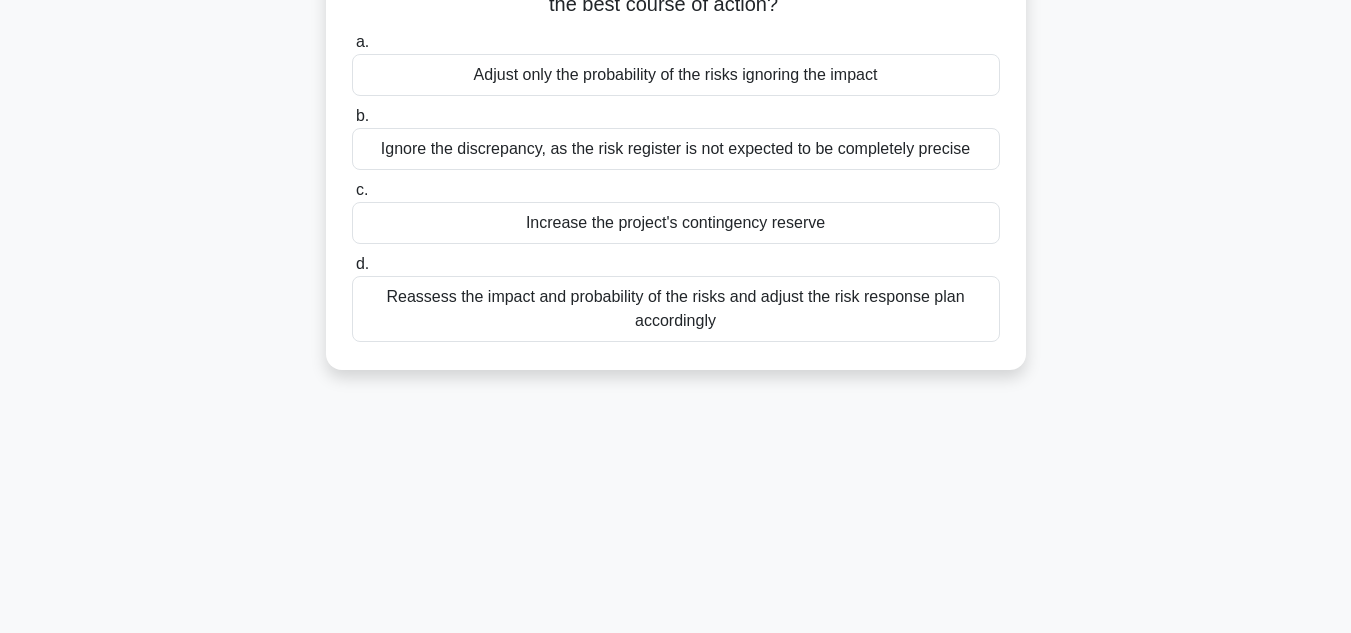scroll, scrollTop: 100, scrollLeft: 0, axis: vertical 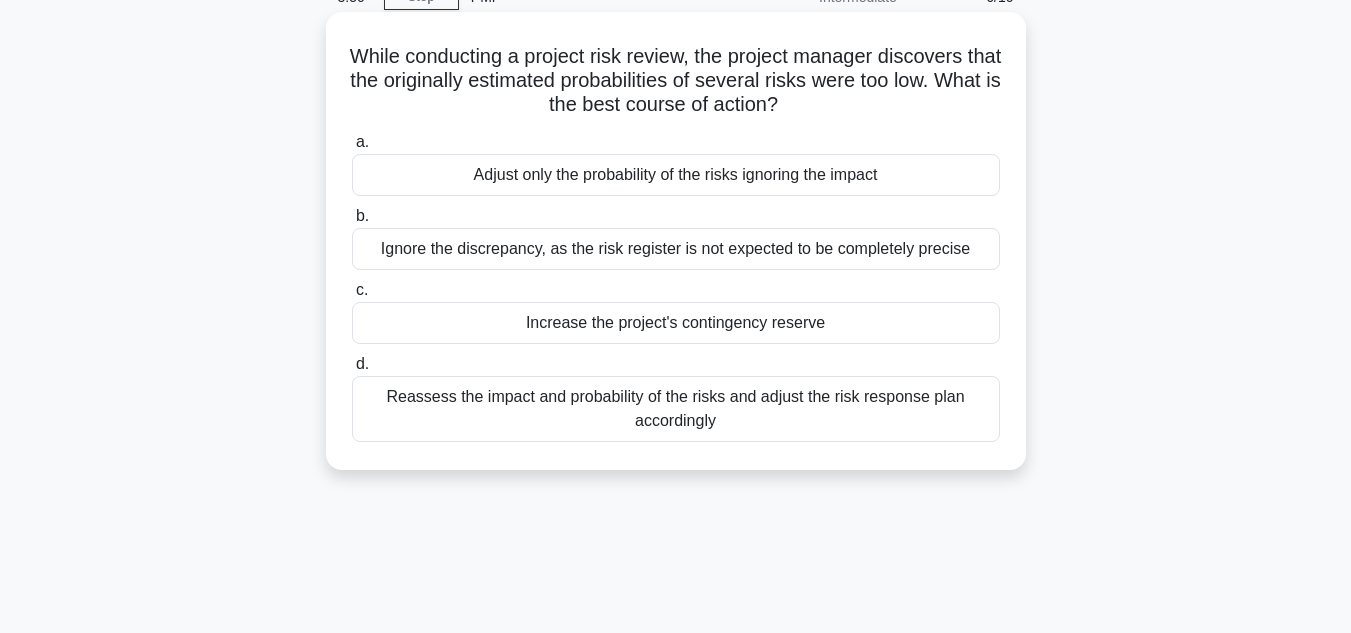 click on "Reassess the impact and probability of the risks and adjust the risk response plan accordingly" at bounding box center [676, 409] 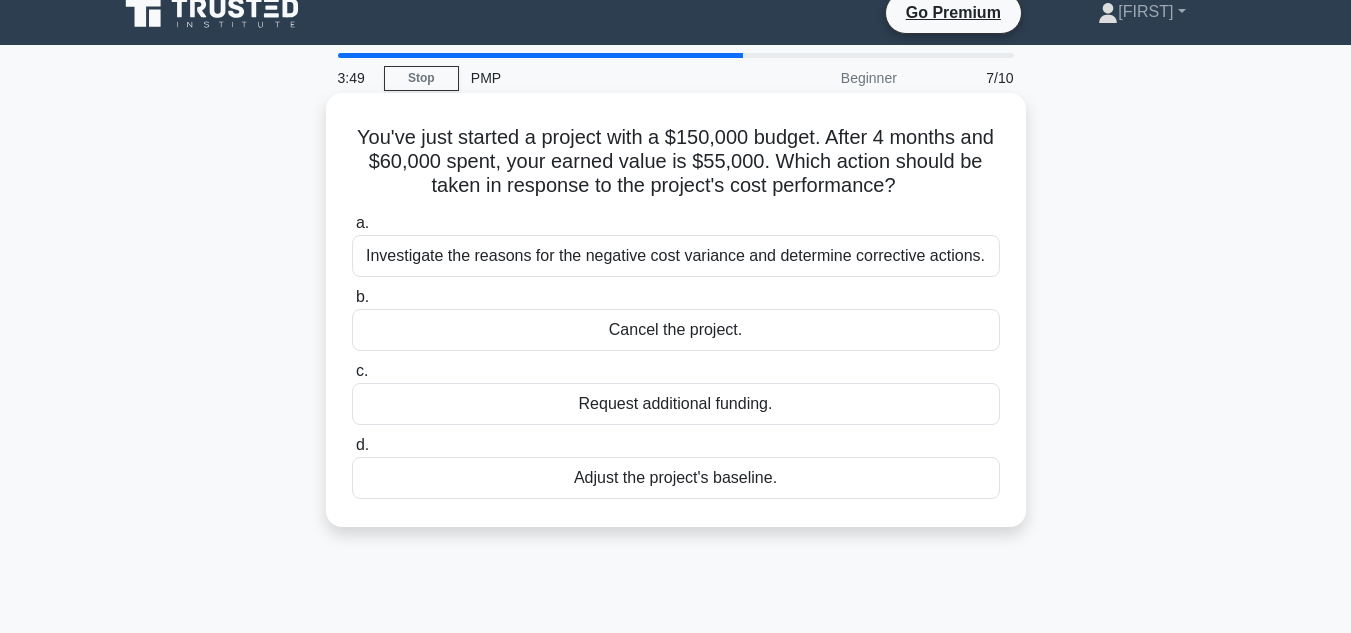 scroll, scrollTop: 0, scrollLeft: 0, axis: both 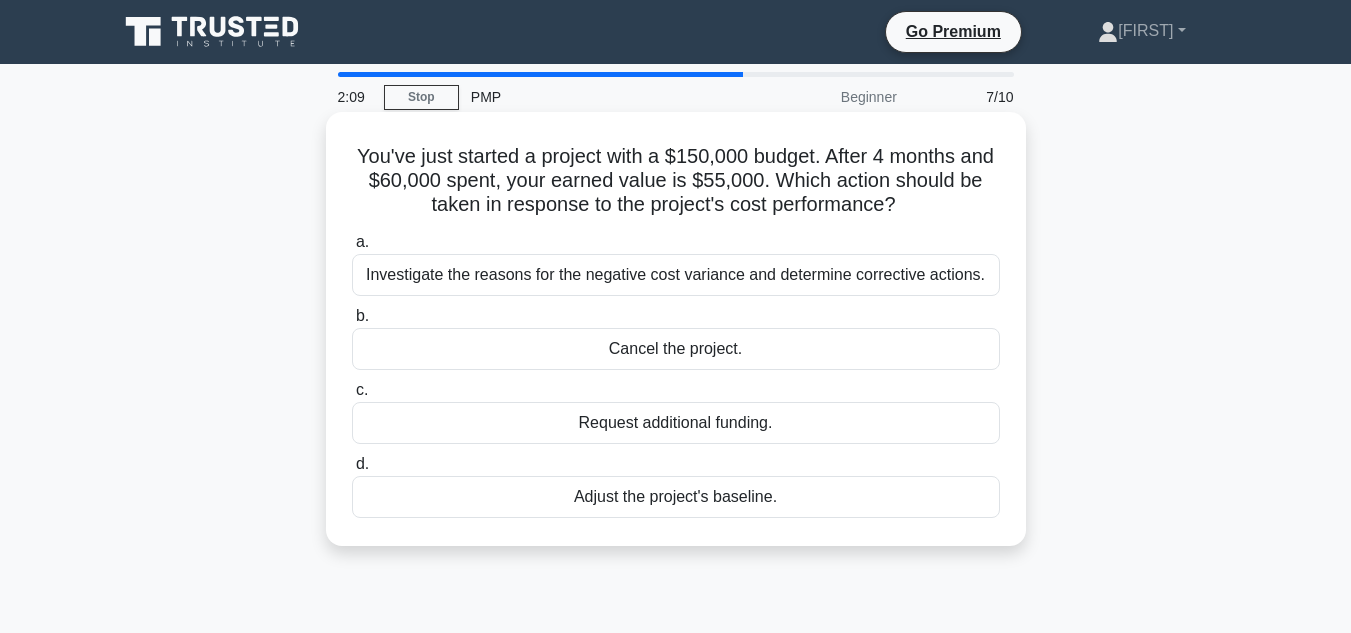 click on "Adjust the project's baseline." at bounding box center (676, 497) 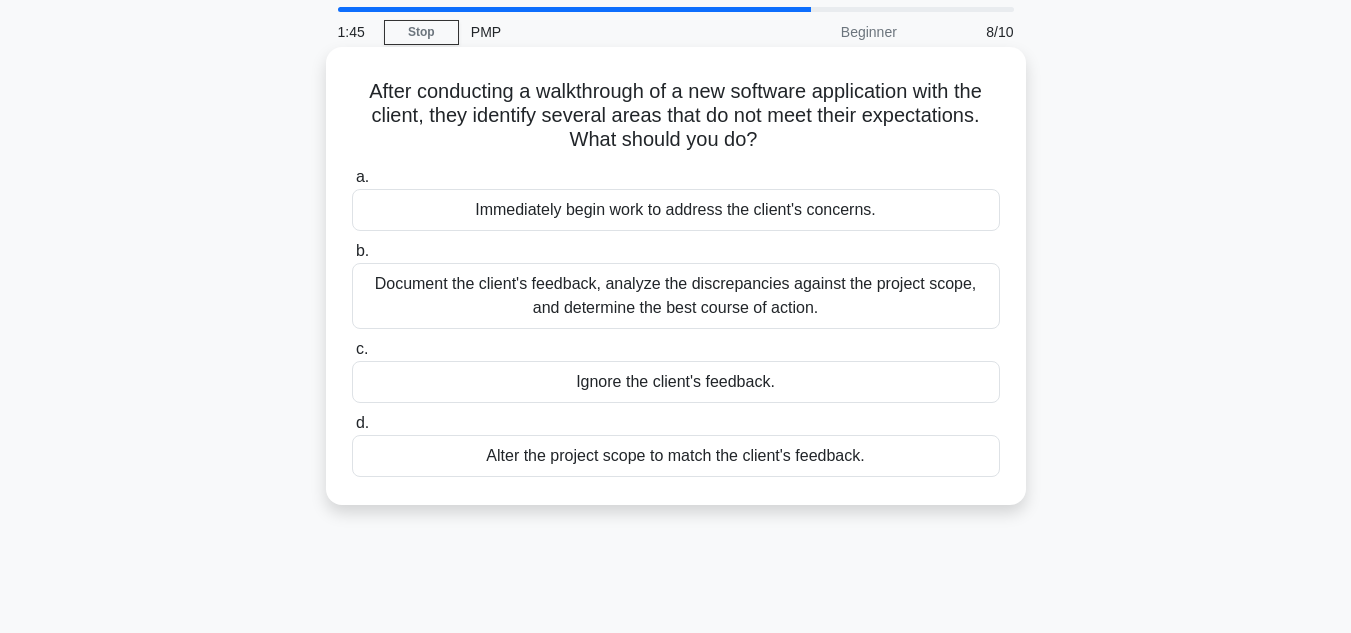 scroll, scrollTop: 100, scrollLeft: 0, axis: vertical 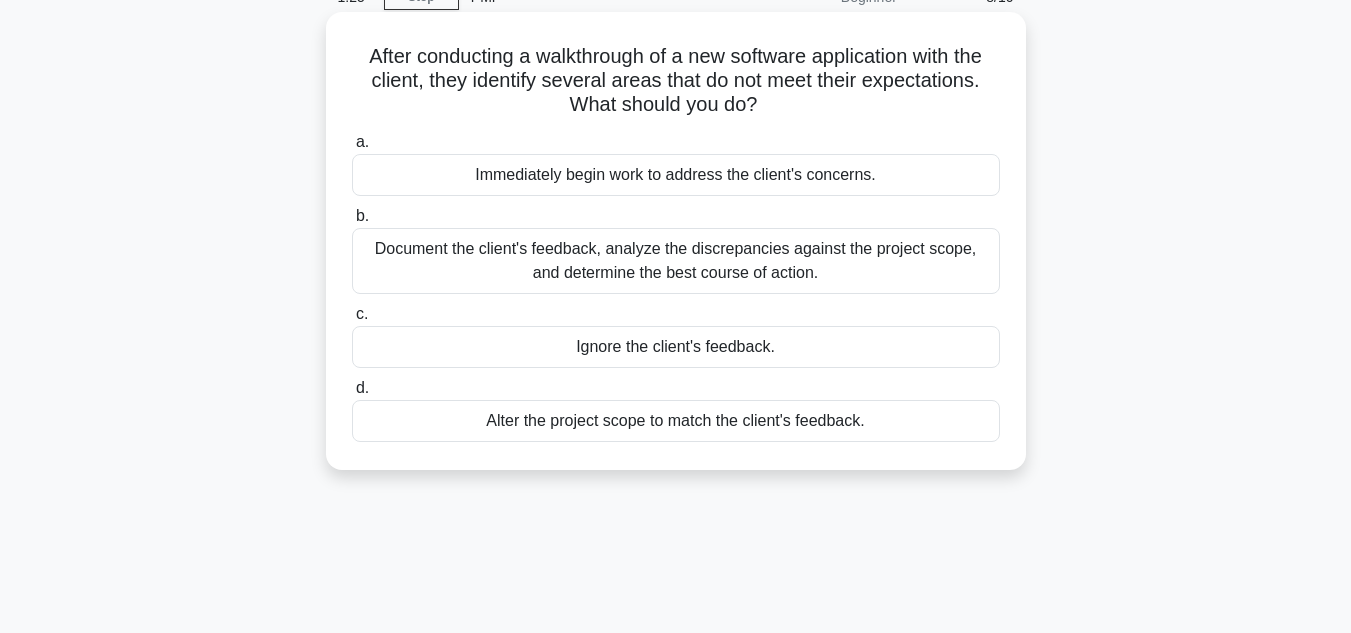 click on "Alter the project scope to match the client's feedback." at bounding box center [676, 421] 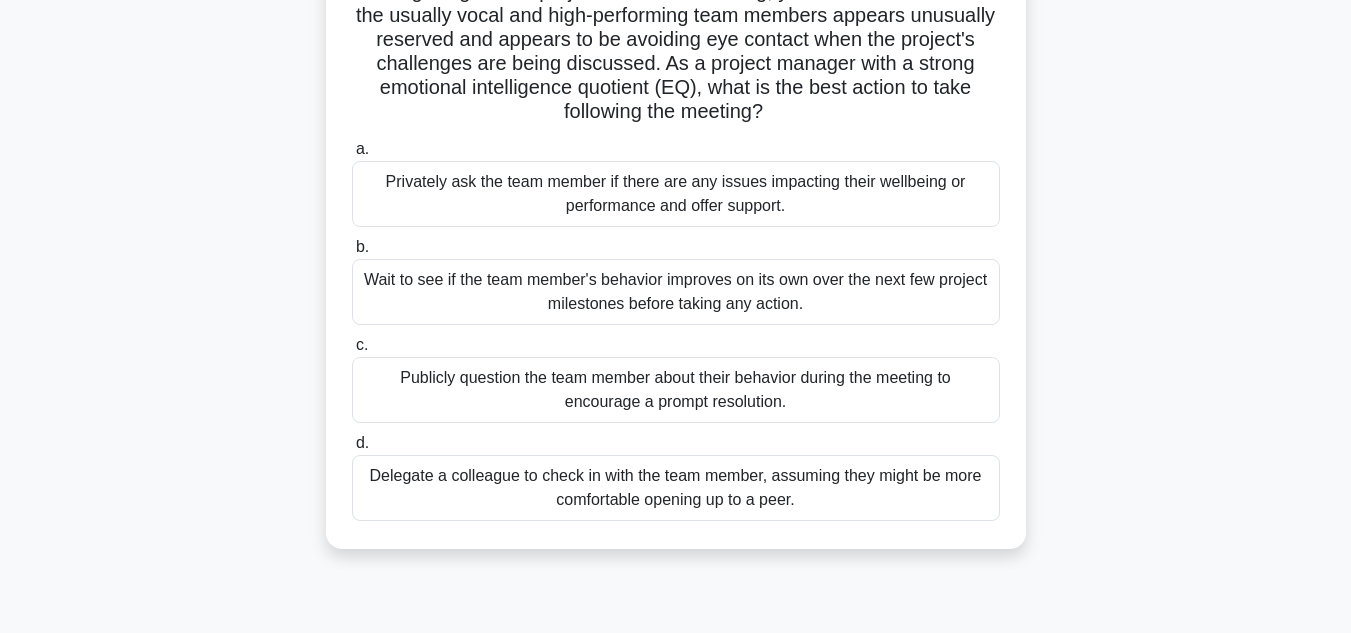 scroll, scrollTop: 200, scrollLeft: 0, axis: vertical 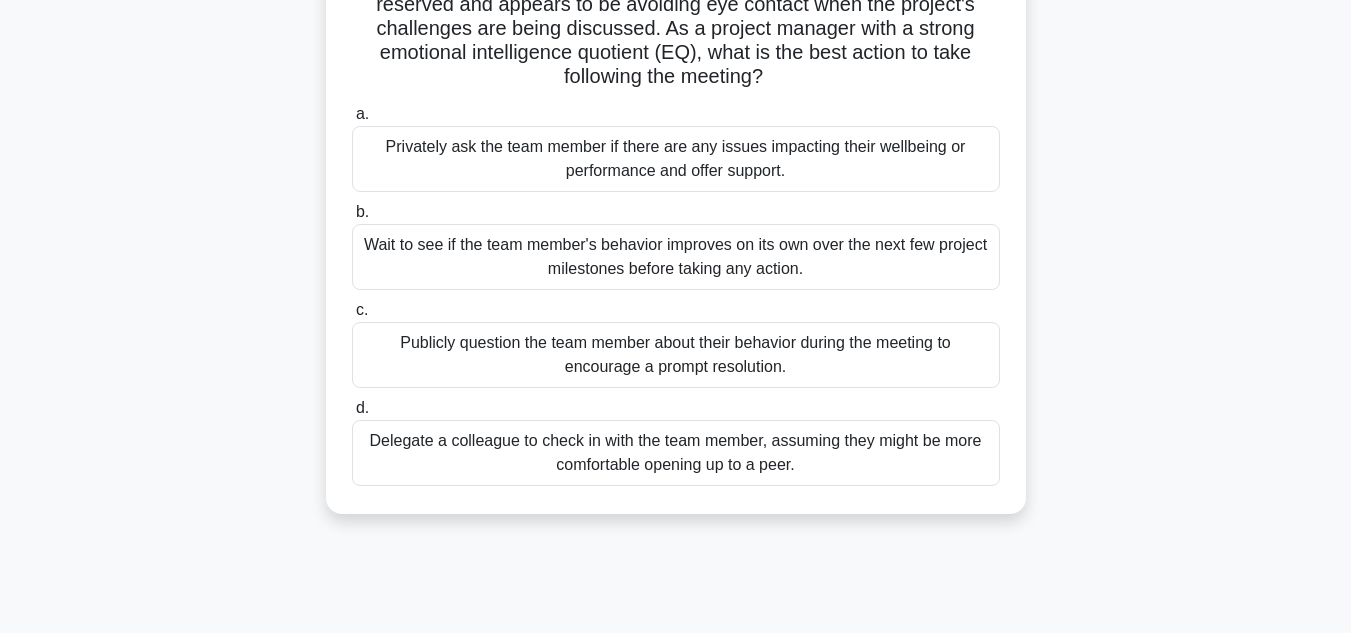 click on "Privately ask the team member if there are any issues impacting their wellbeing or performance and offer support." at bounding box center (676, 159) 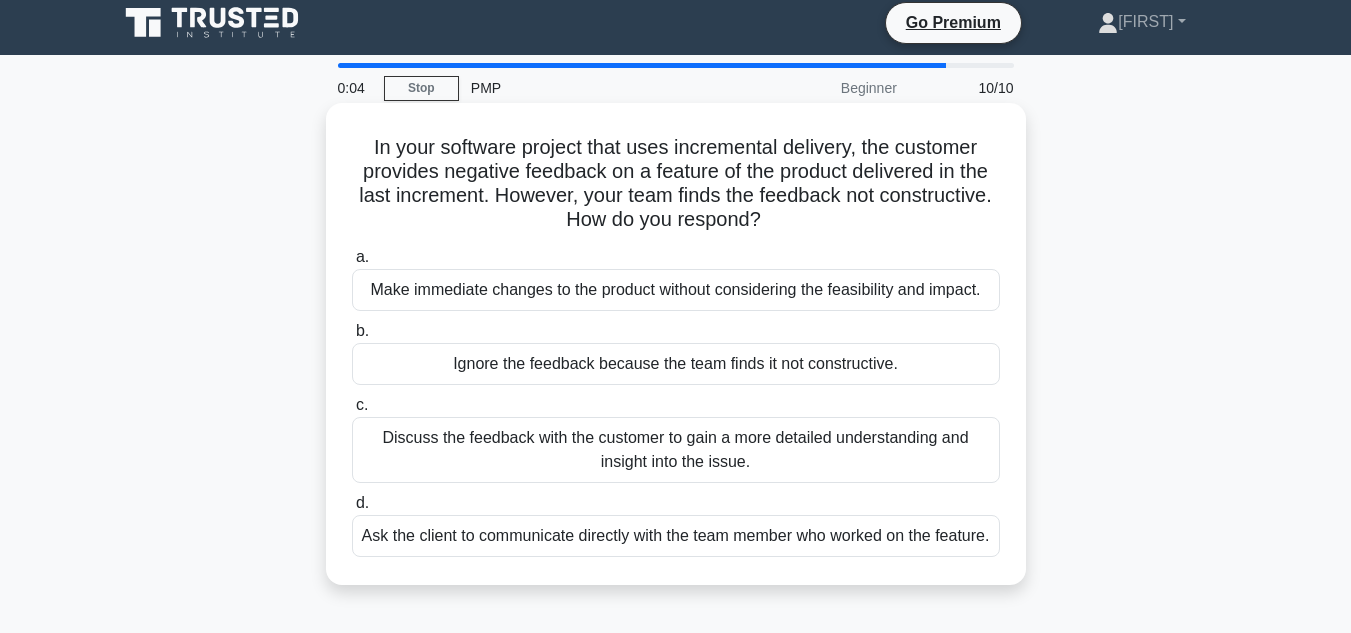scroll, scrollTop: 0, scrollLeft: 0, axis: both 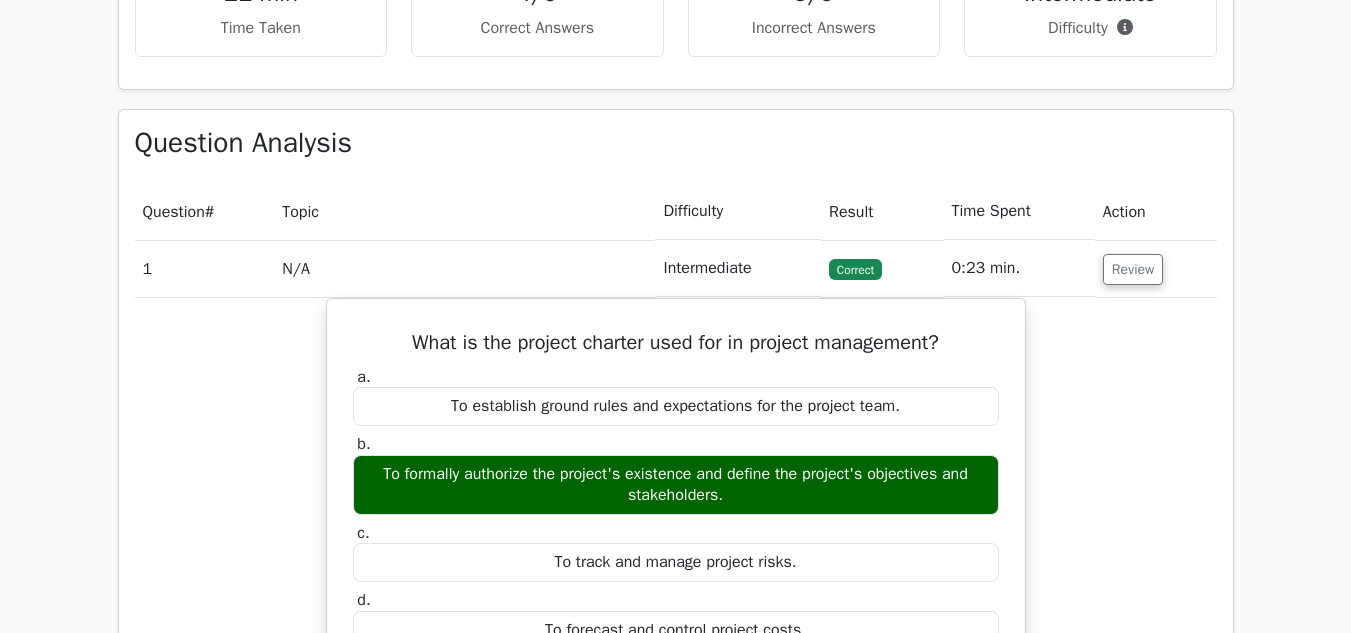 click on "What is the project charter used for in project management?
a.
To establish ground rules and expectations for the project team.
b.
c. d." at bounding box center [676, 576] 